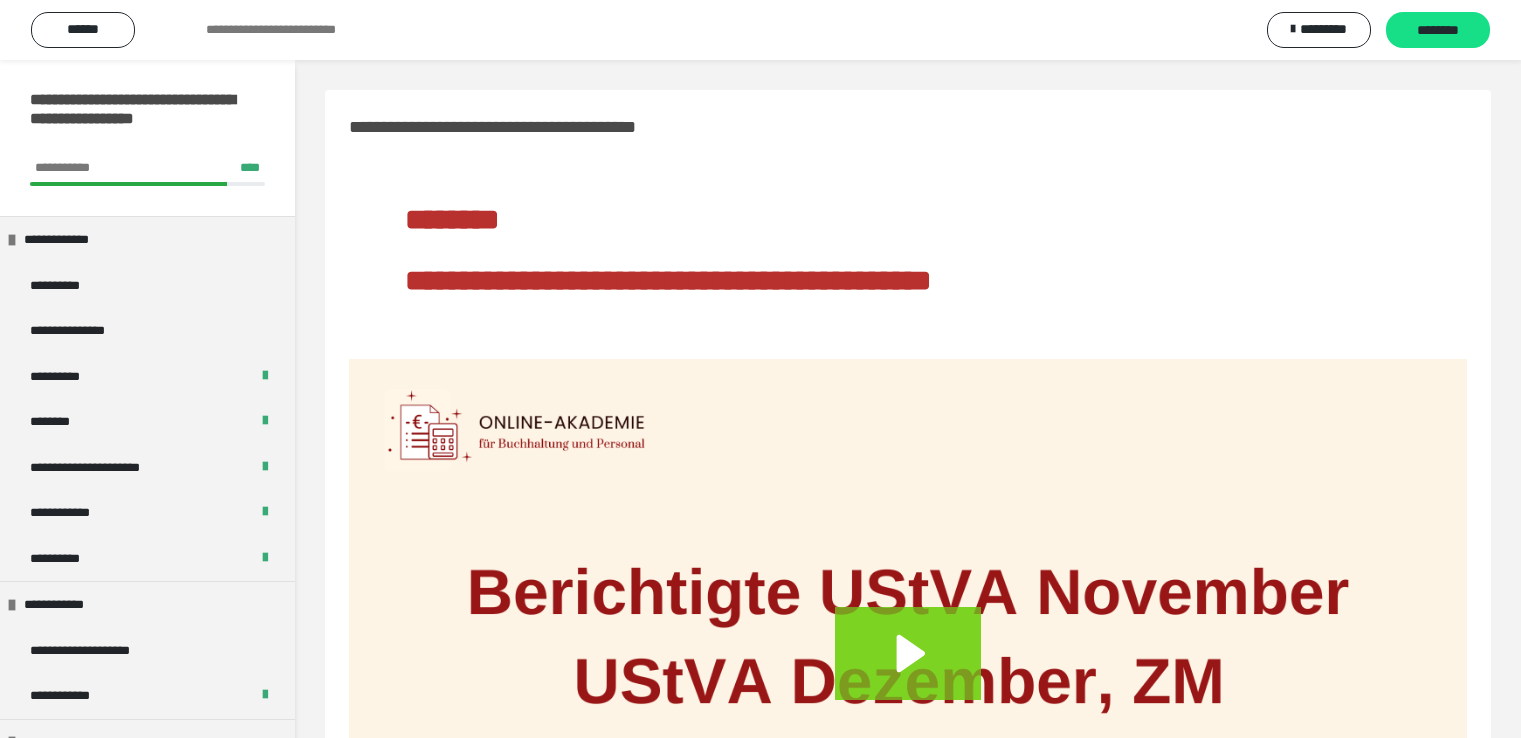 scroll, scrollTop: 304, scrollLeft: 0, axis: vertical 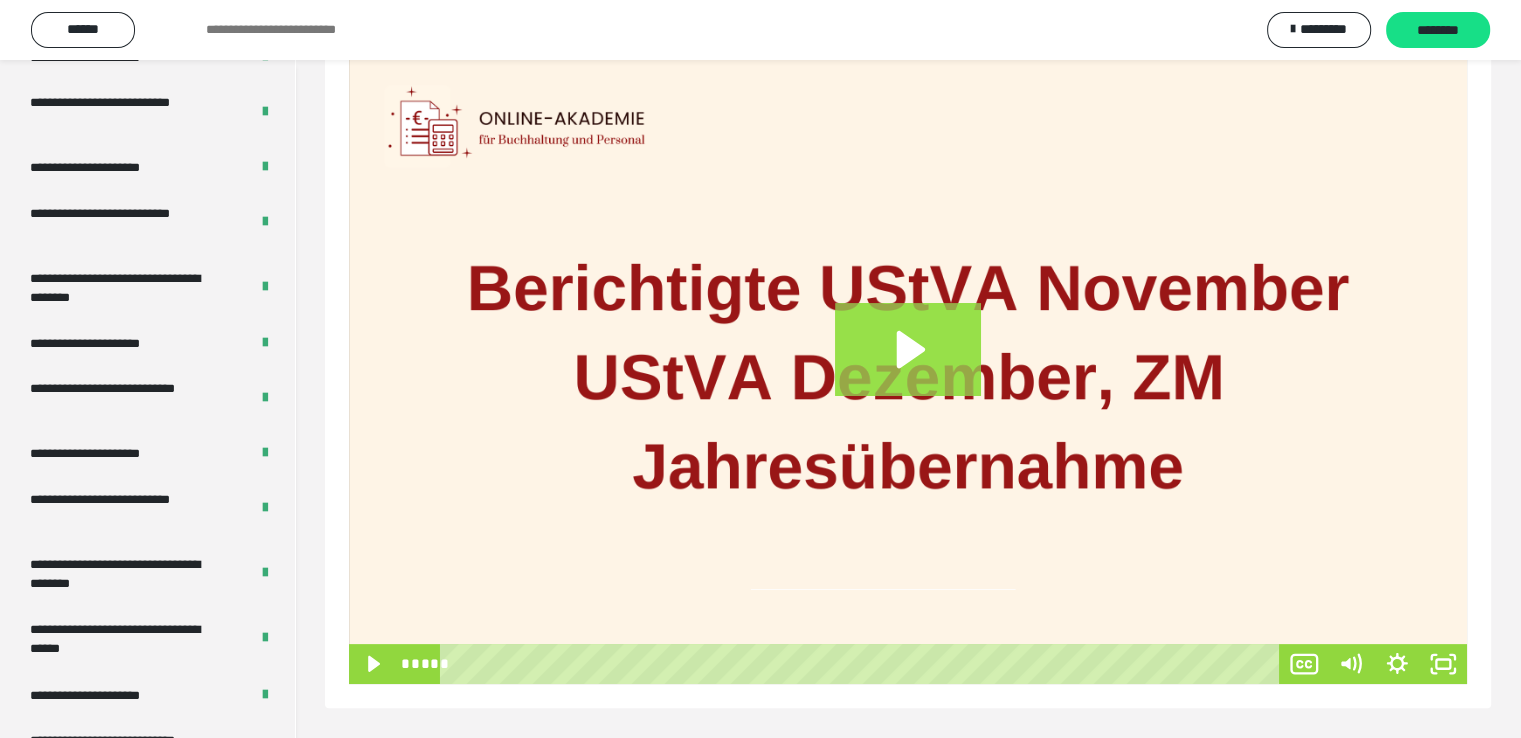 click 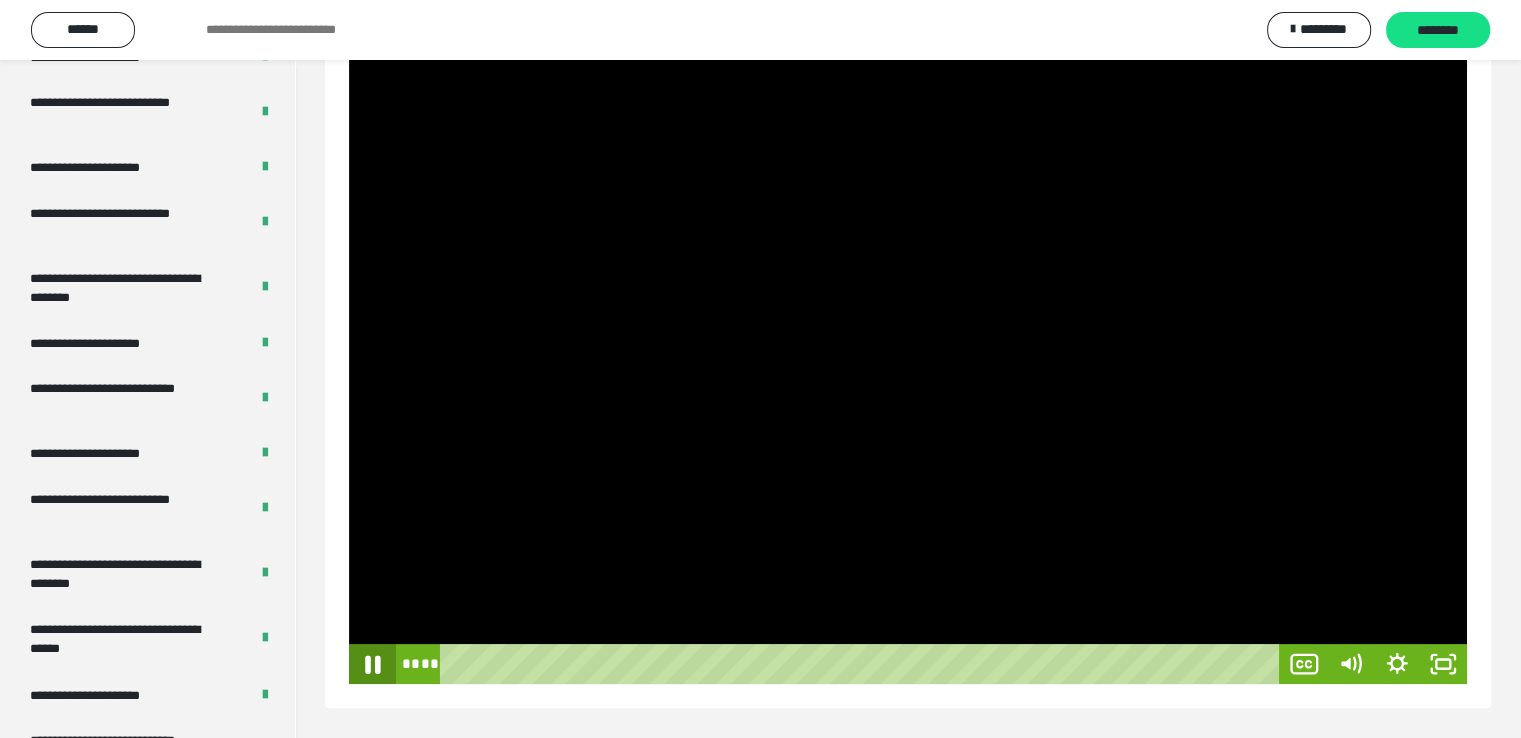 click 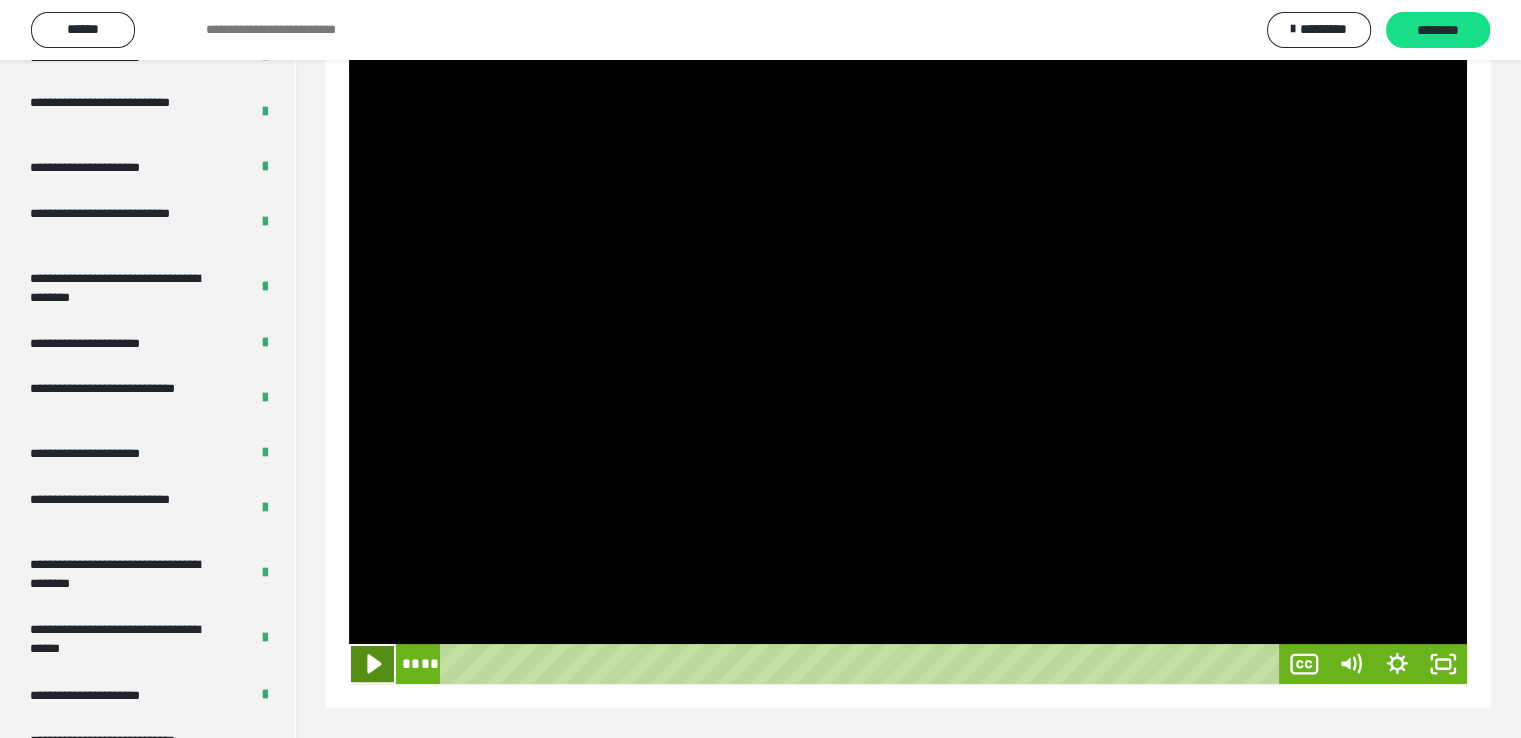click 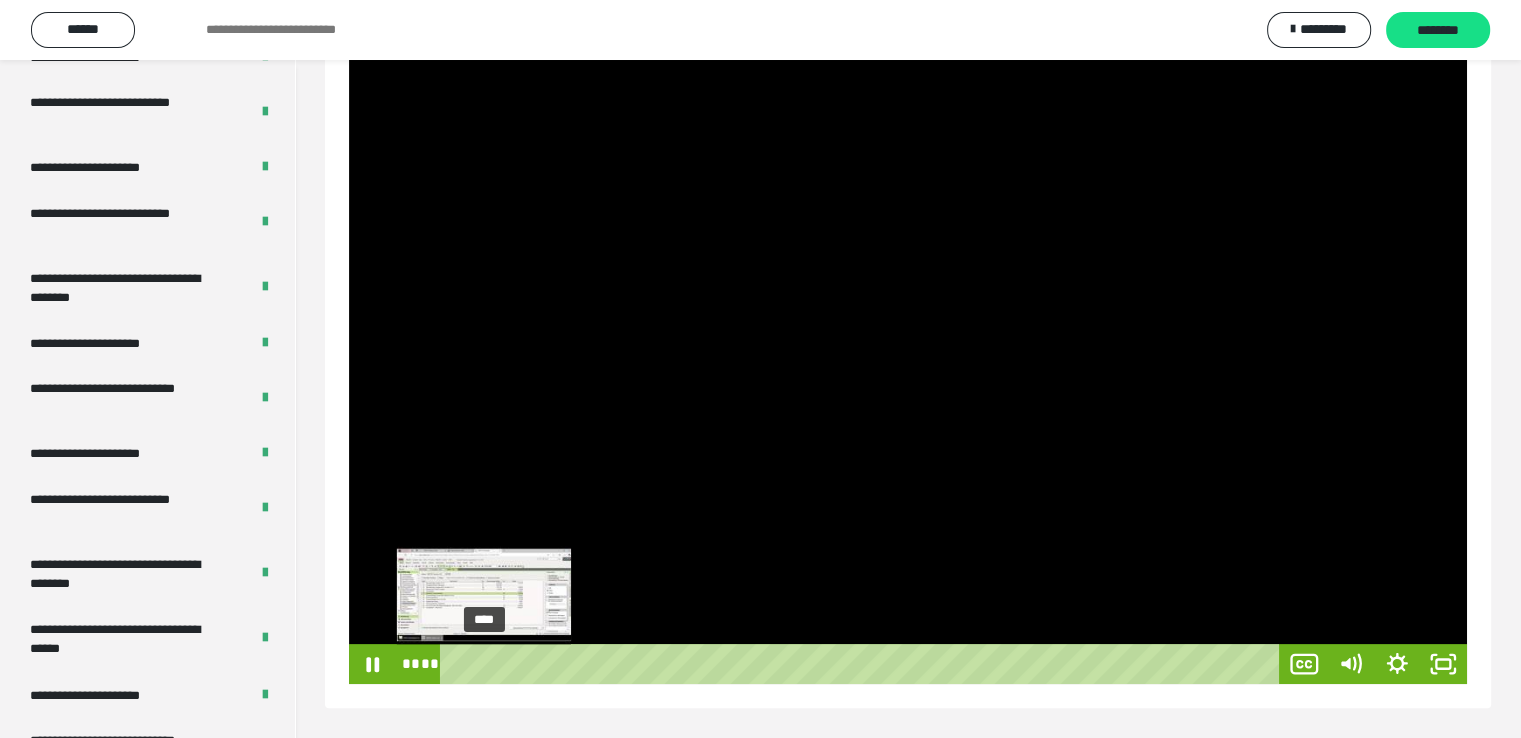click on "****" at bounding box center (863, 664) 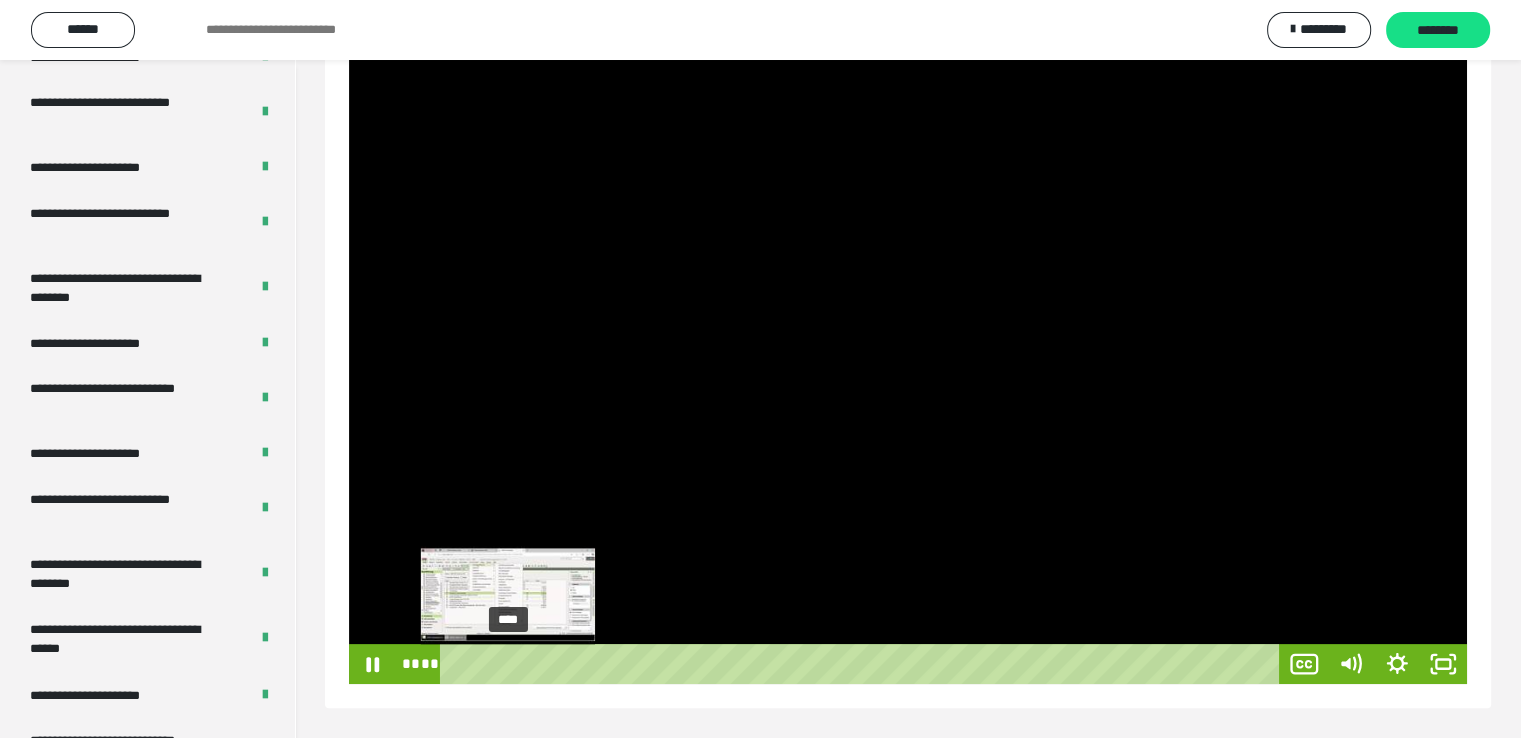 click on "****" at bounding box center (863, 664) 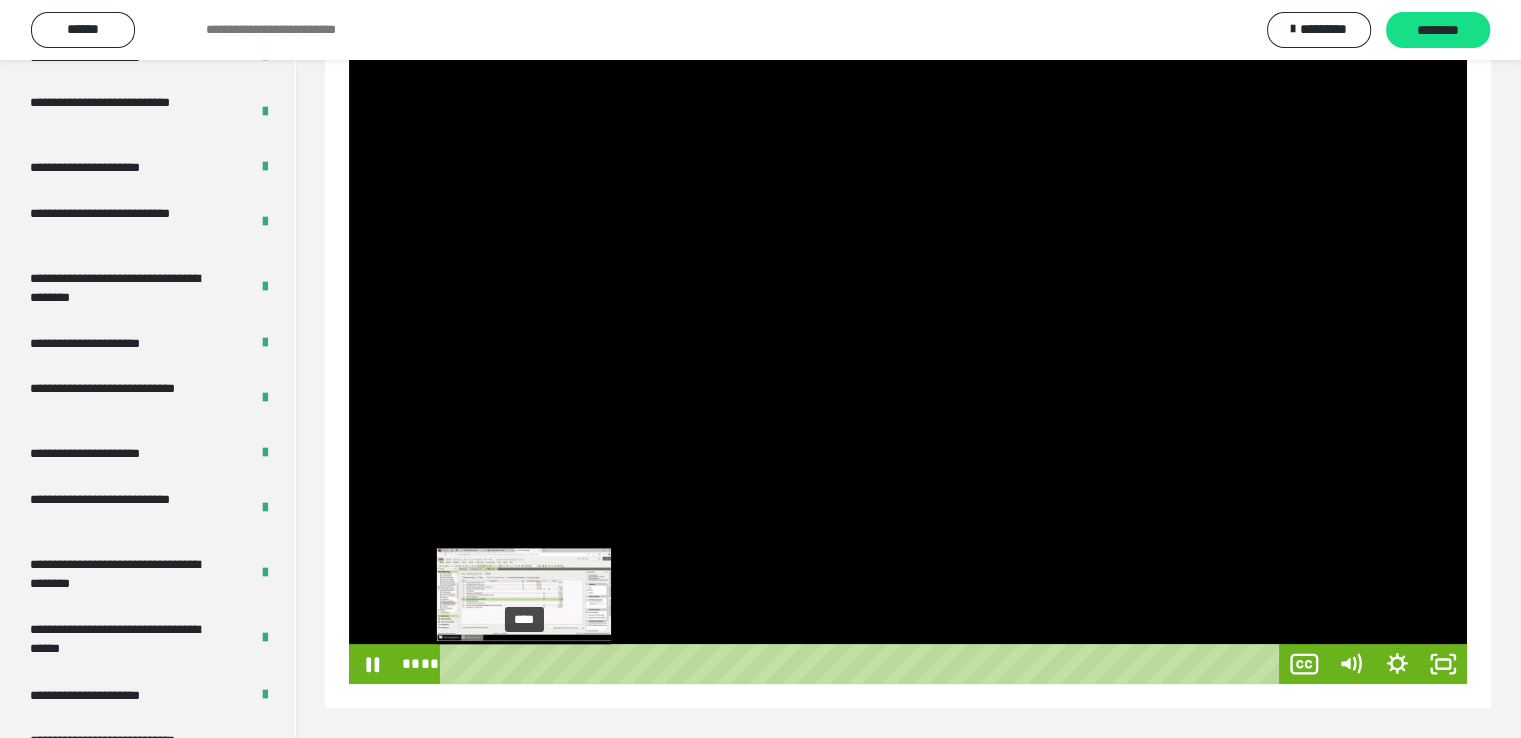 click on "****" at bounding box center (863, 664) 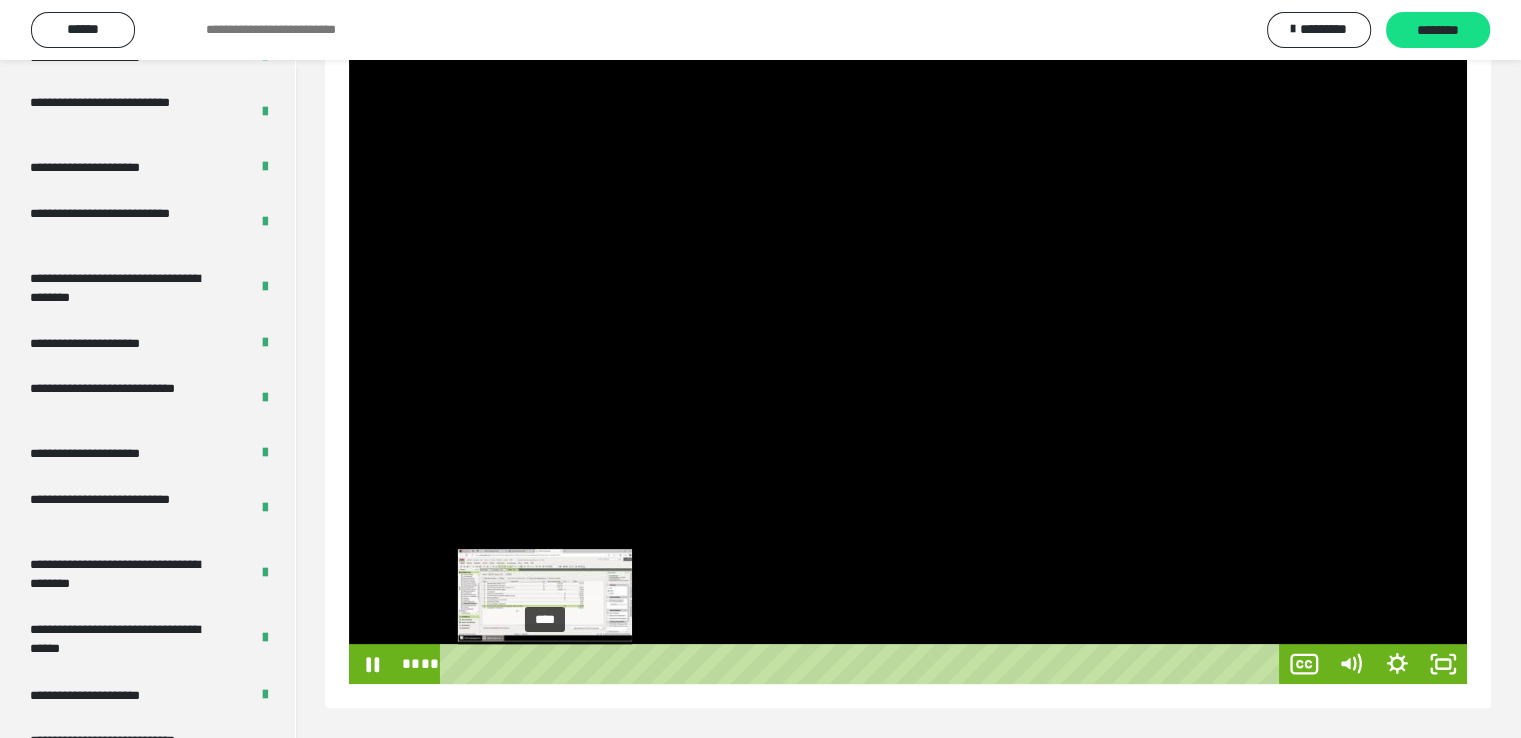 click on "****" at bounding box center [863, 664] 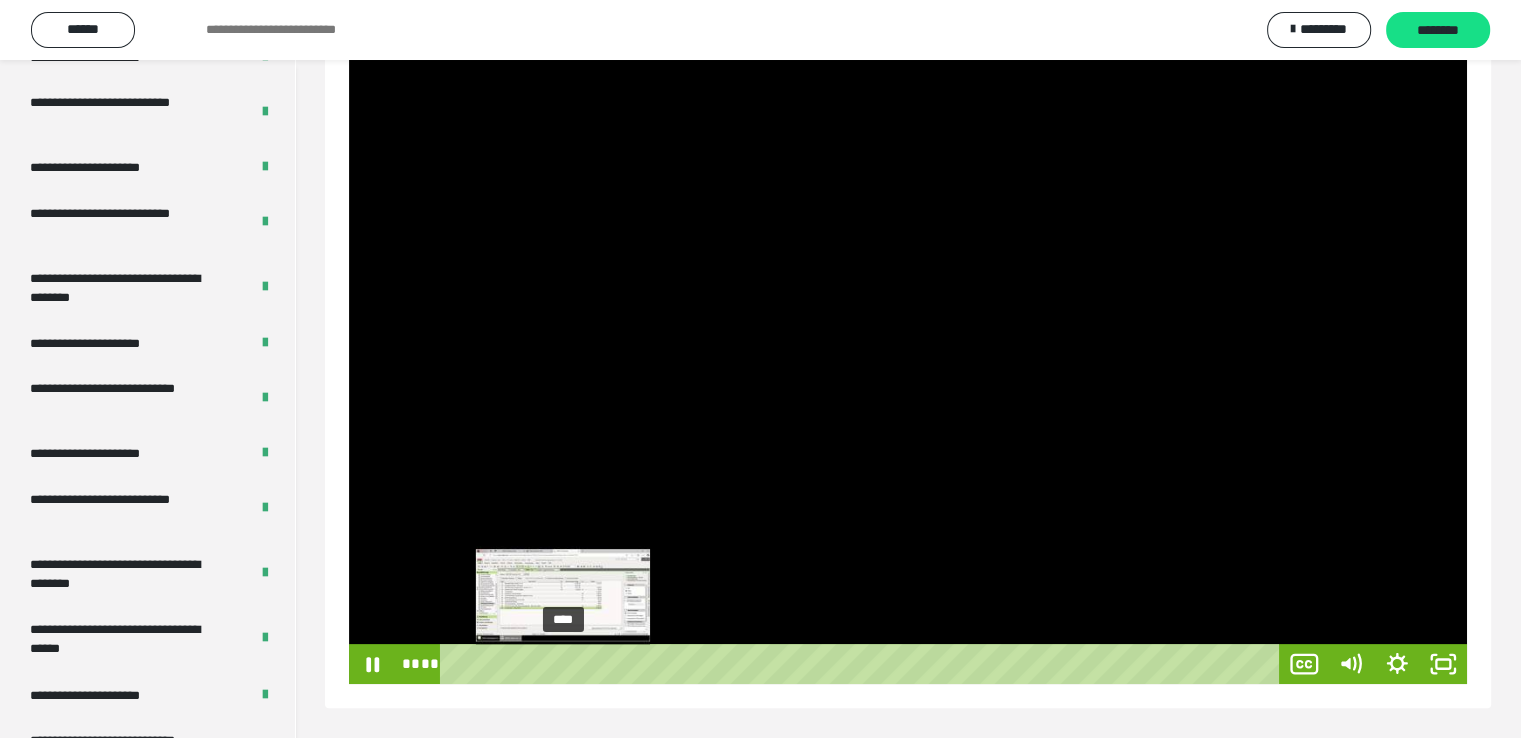 click on "****" at bounding box center [863, 664] 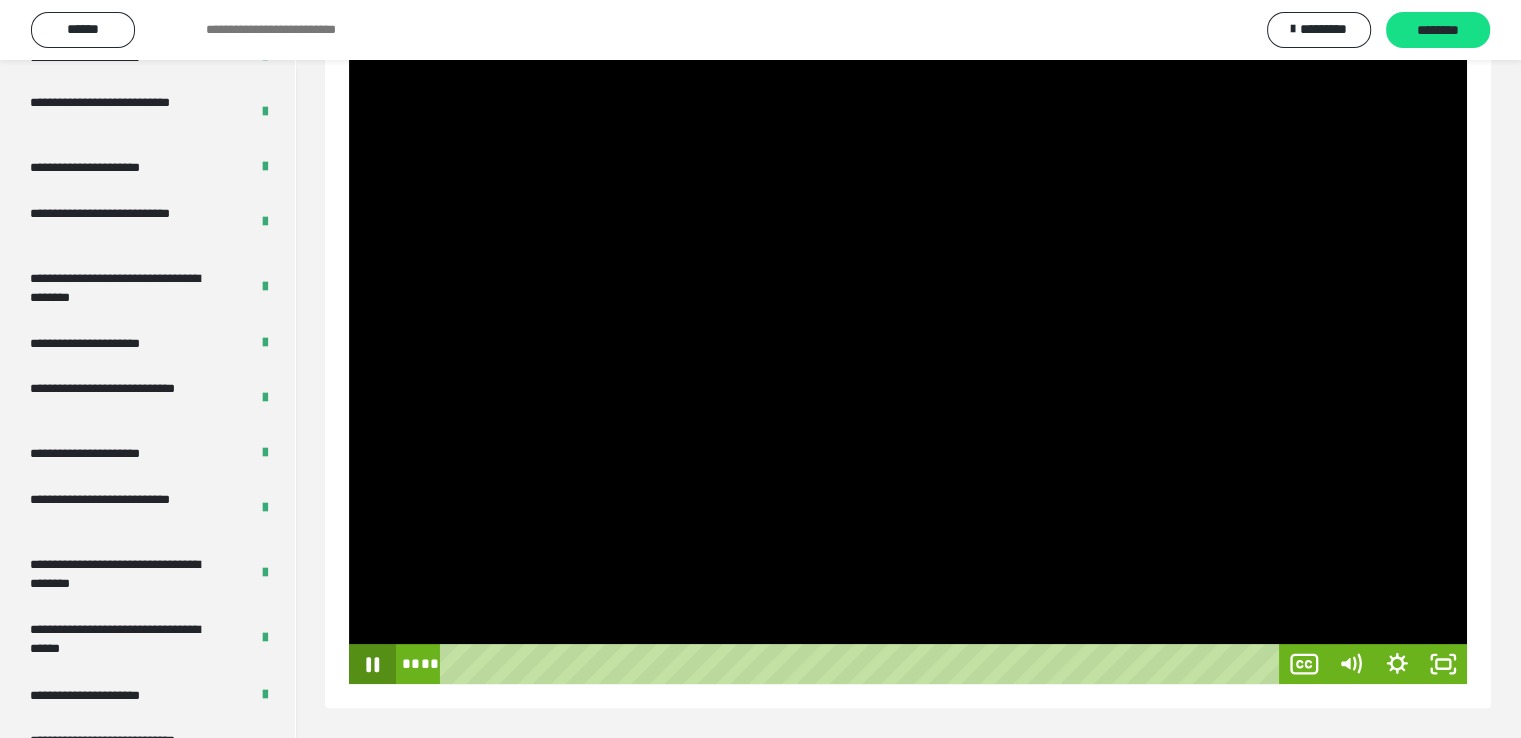 click 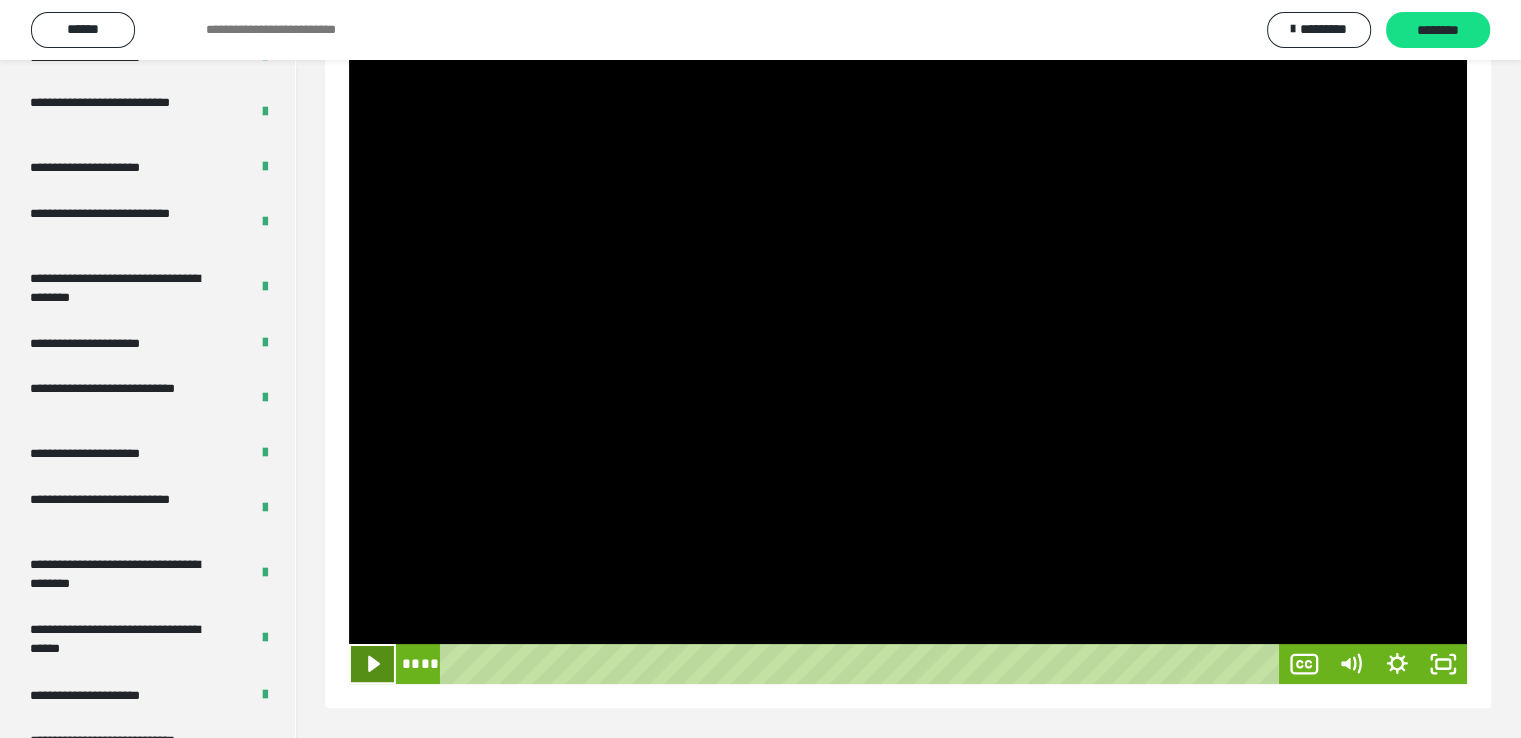 click 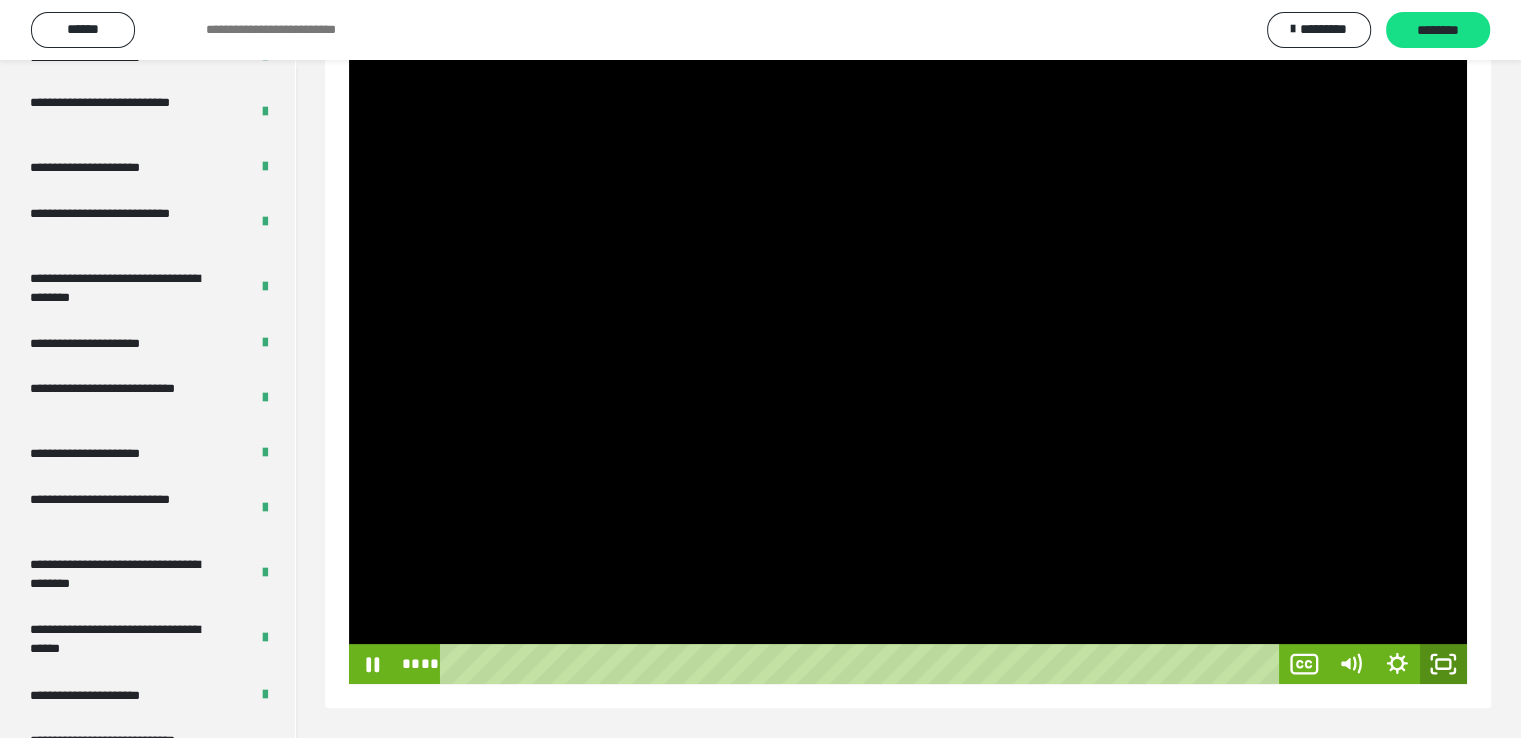 click 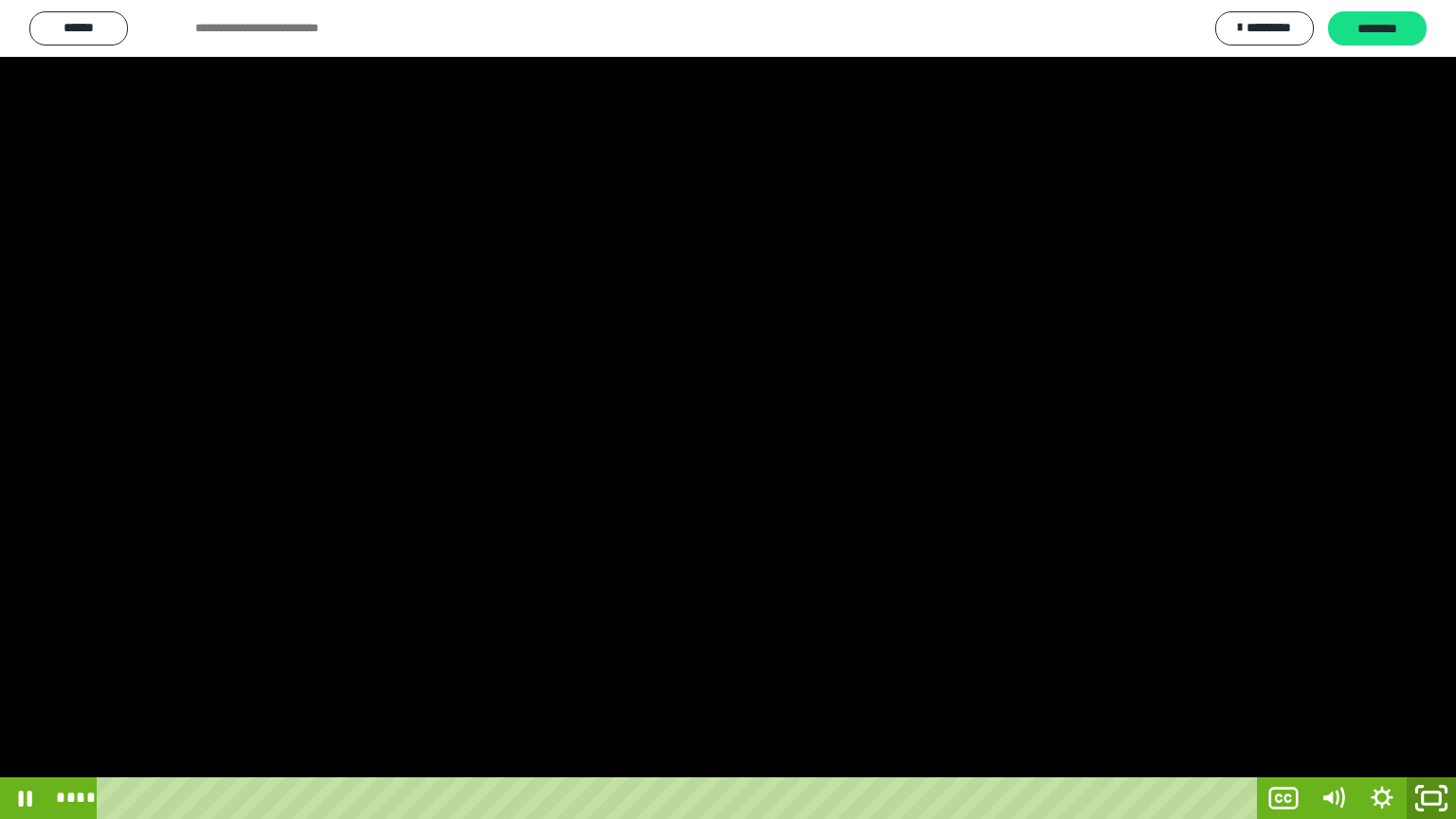 click 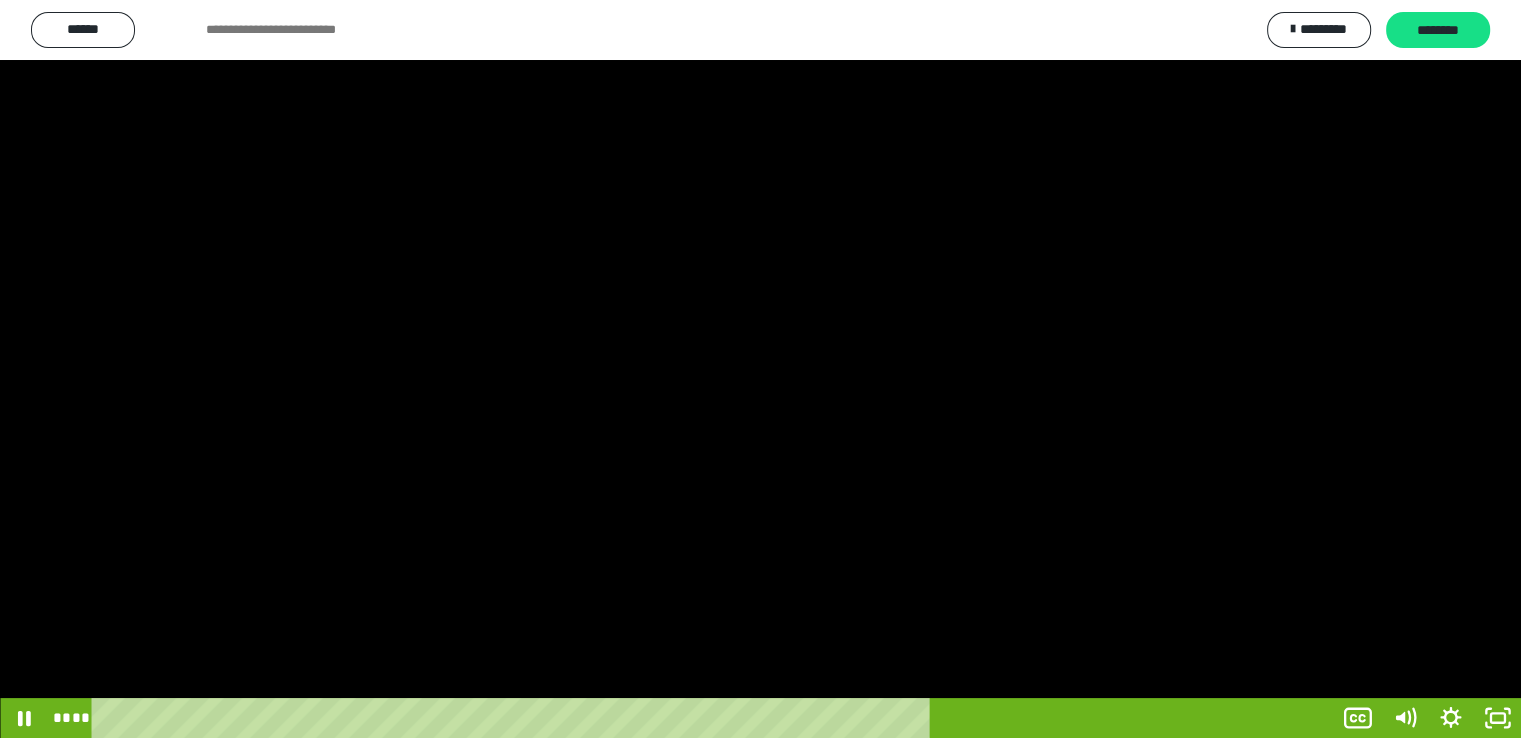scroll, scrollTop: 304, scrollLeft: 0, axis: vertical 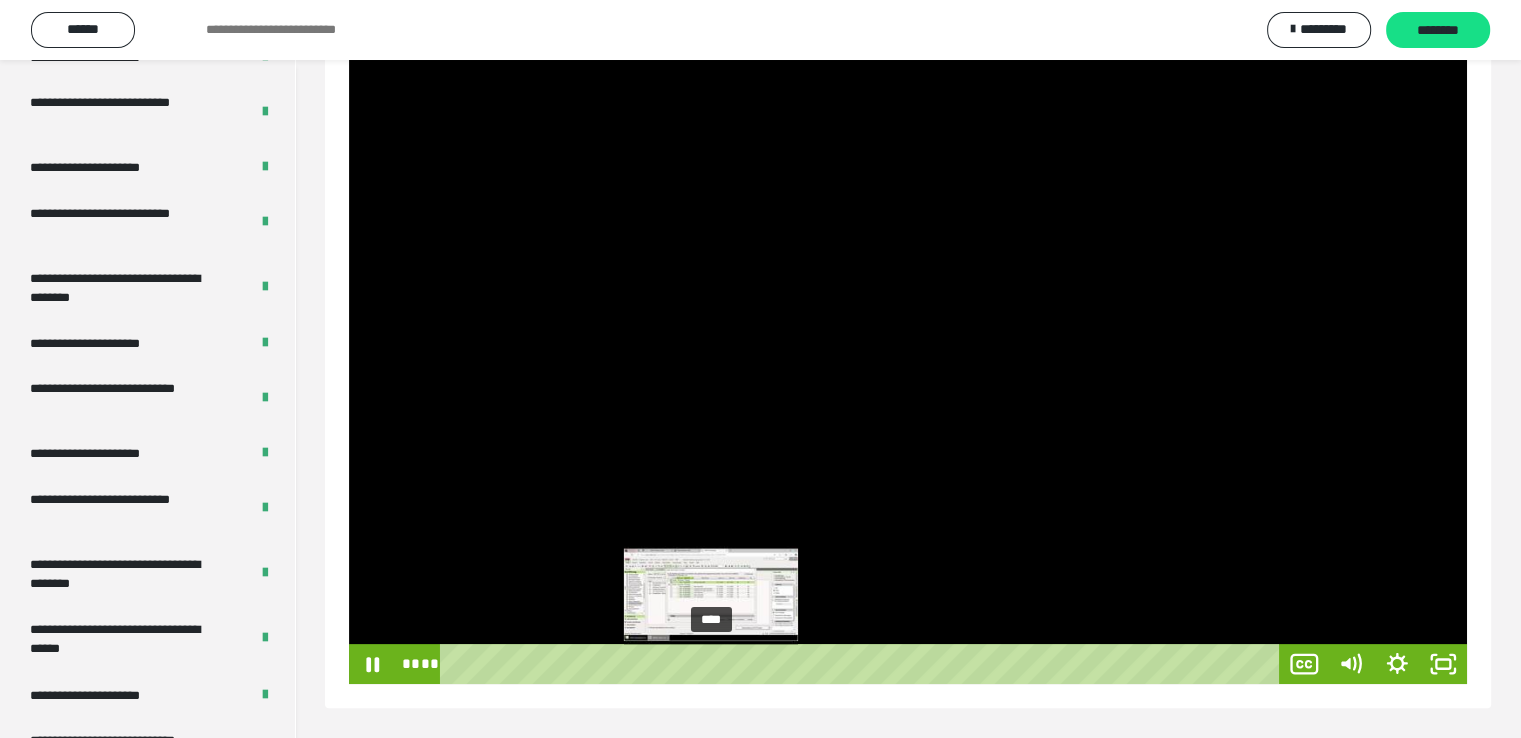 click on "****" at bounding box center (863, 664) 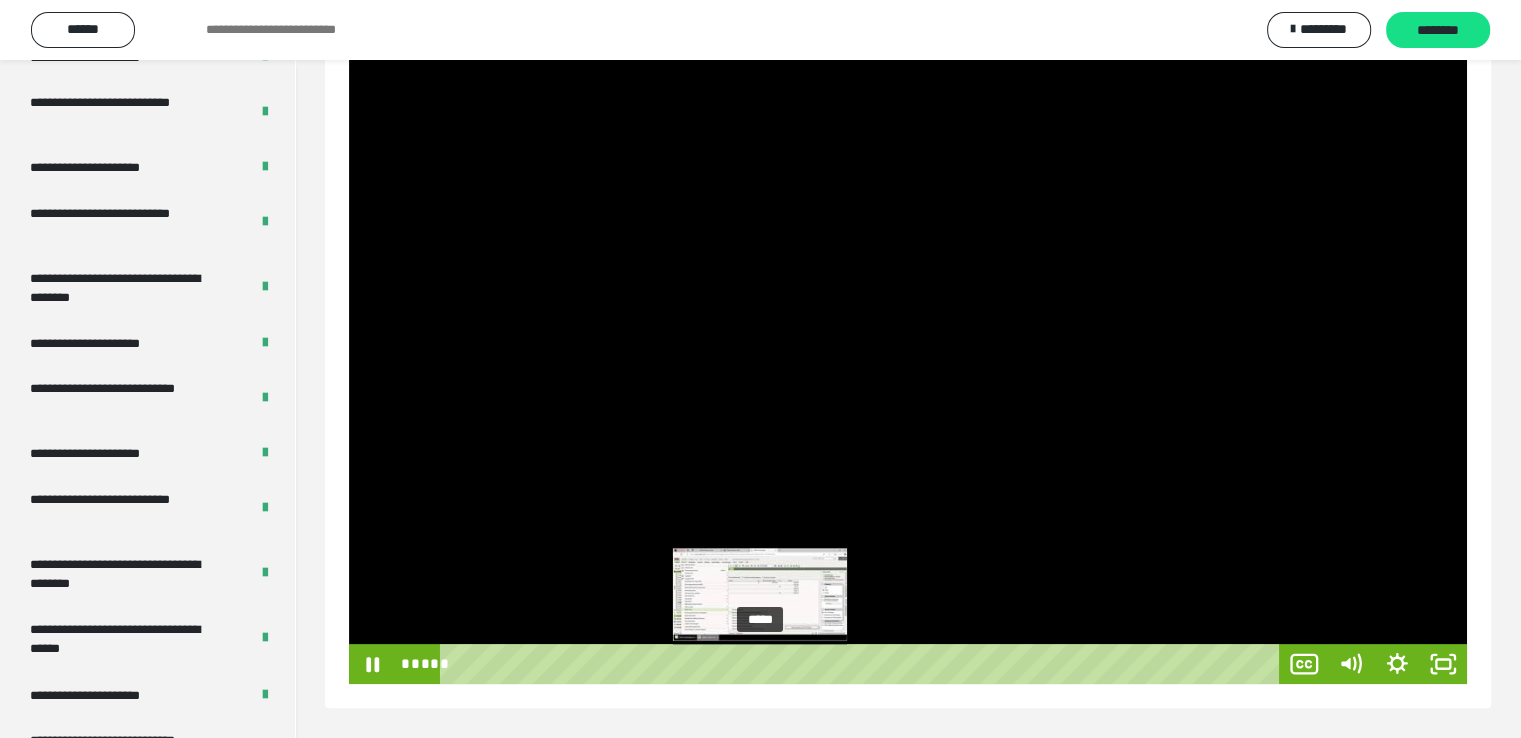 click on "*****" at bounding box center (863, 664) 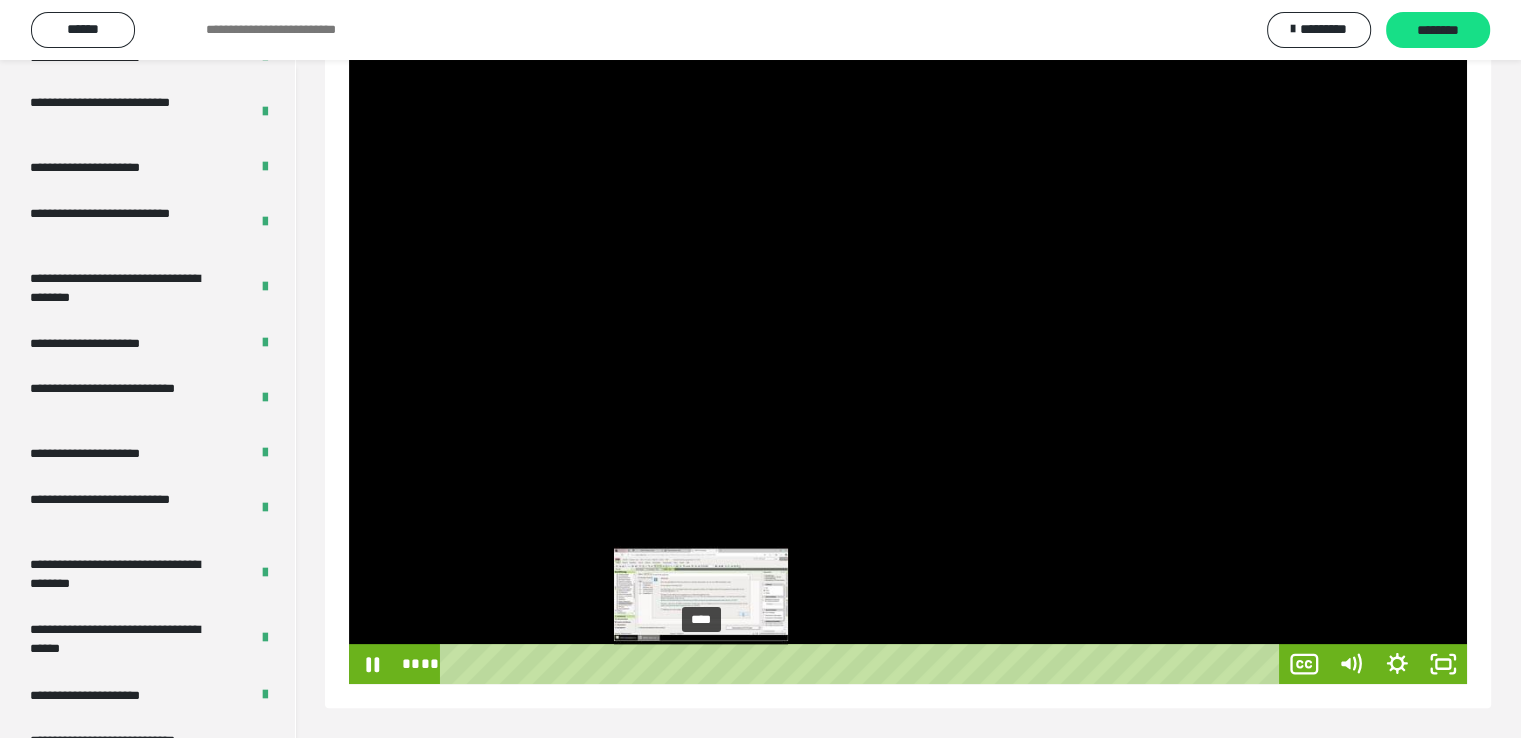 click on "****" at bounding box center (863, 664) 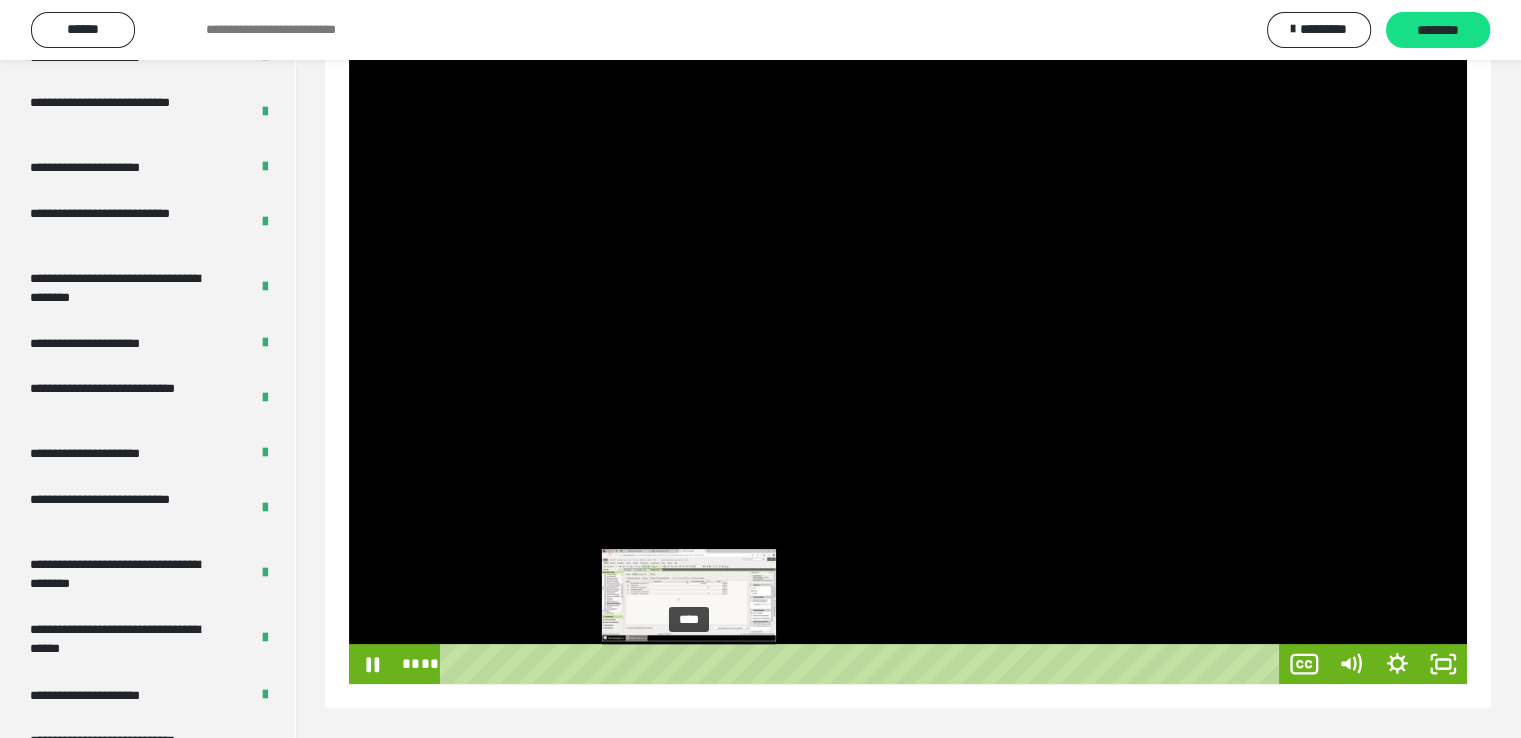 click on "****" at bounding box center [863, 664] 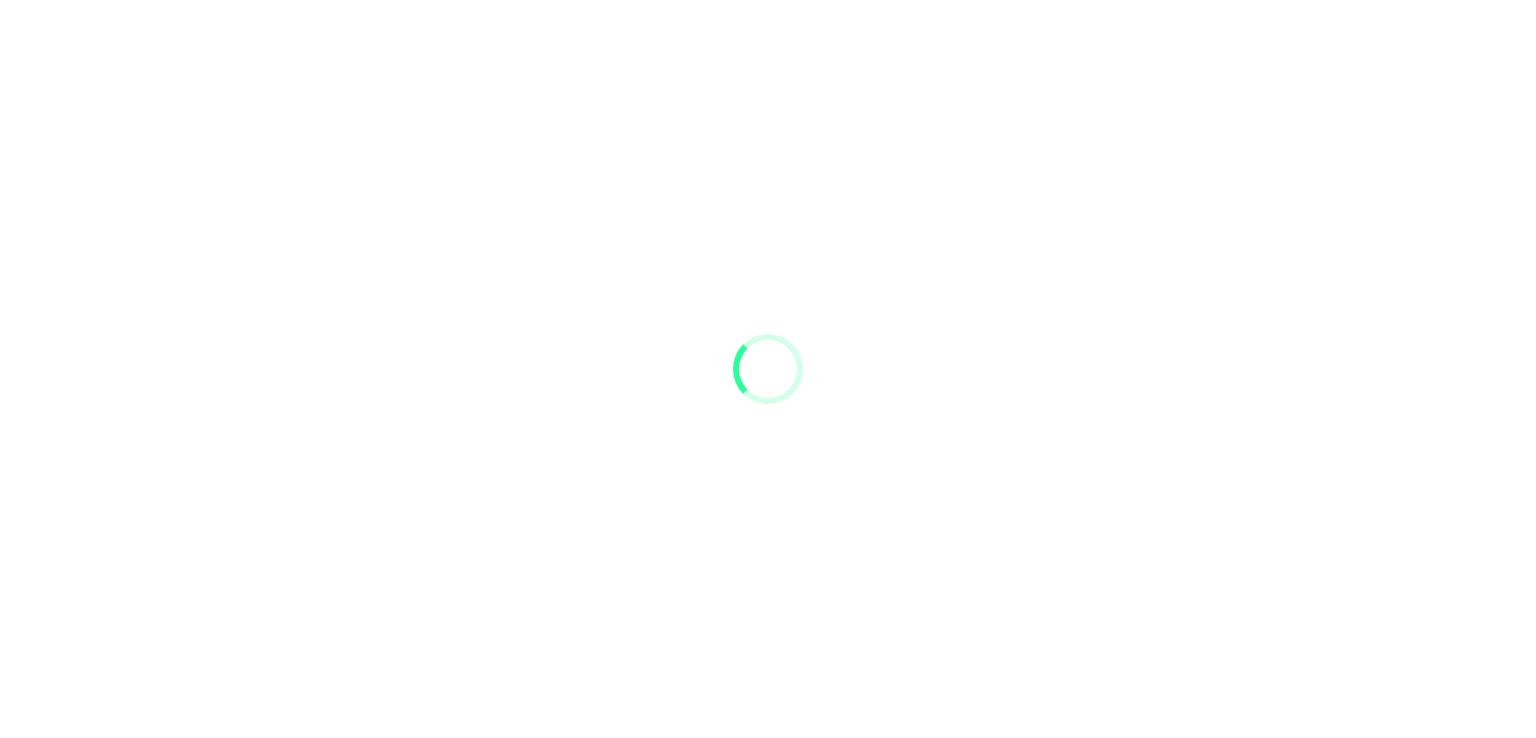 scroll, scrollTop: 0, scrollLeft: 0, axis: both 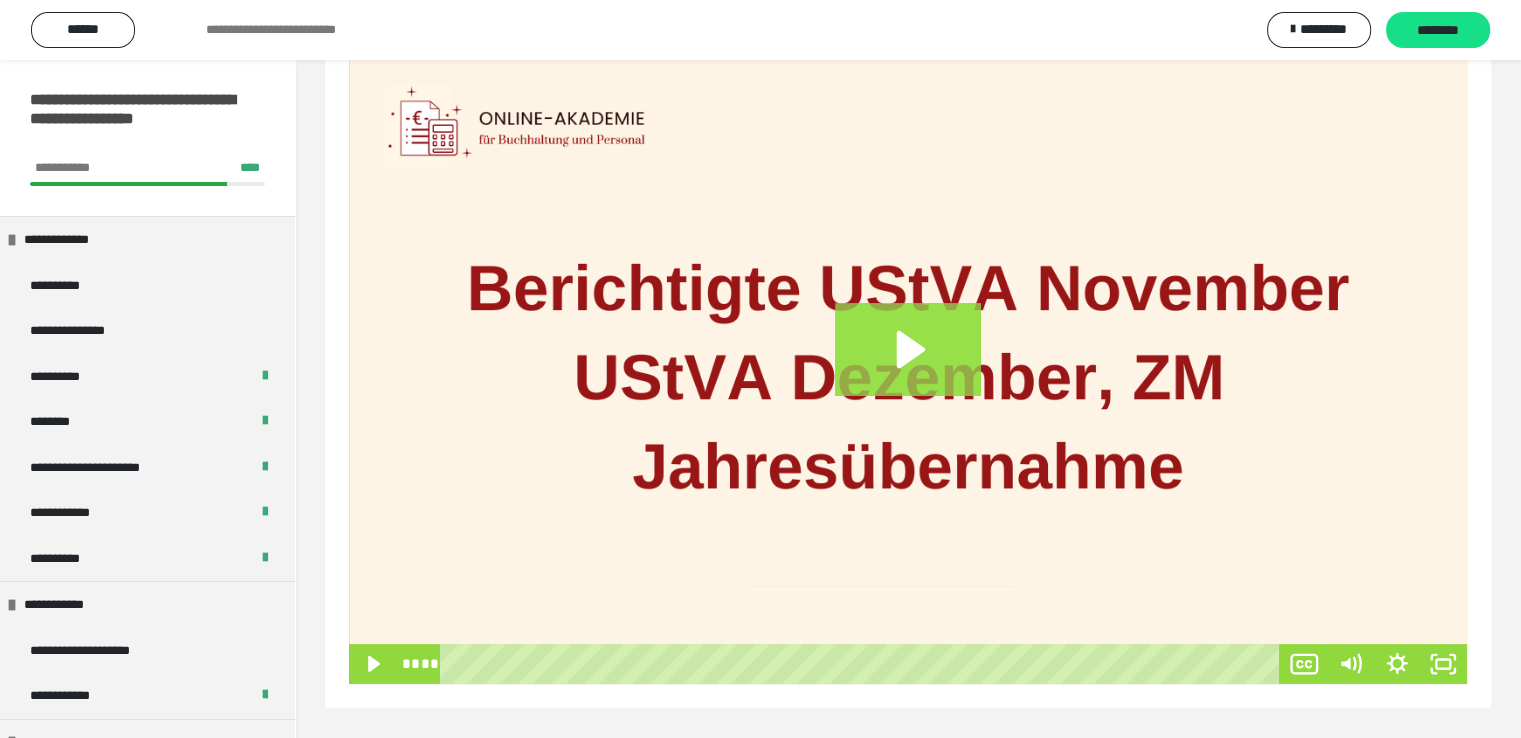 click 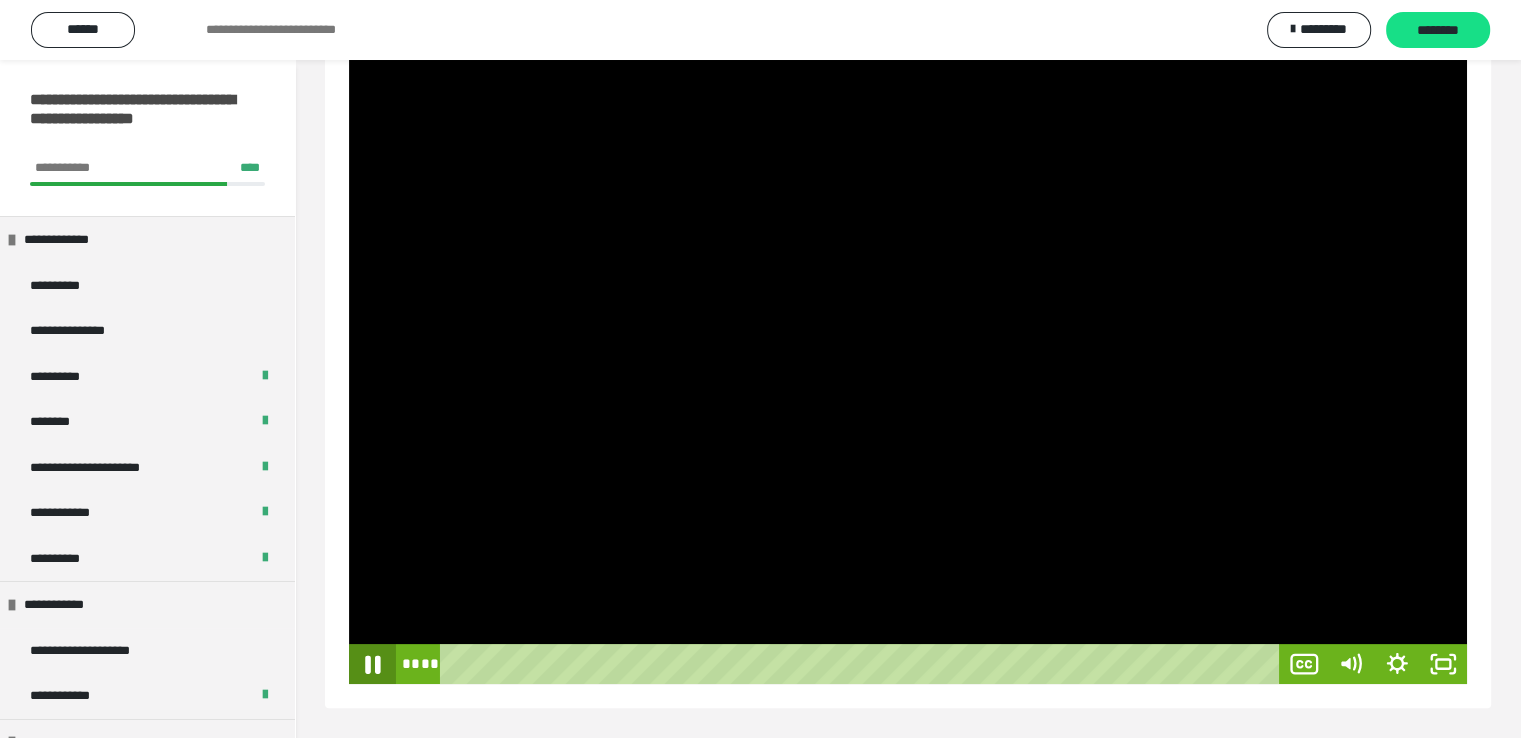 click 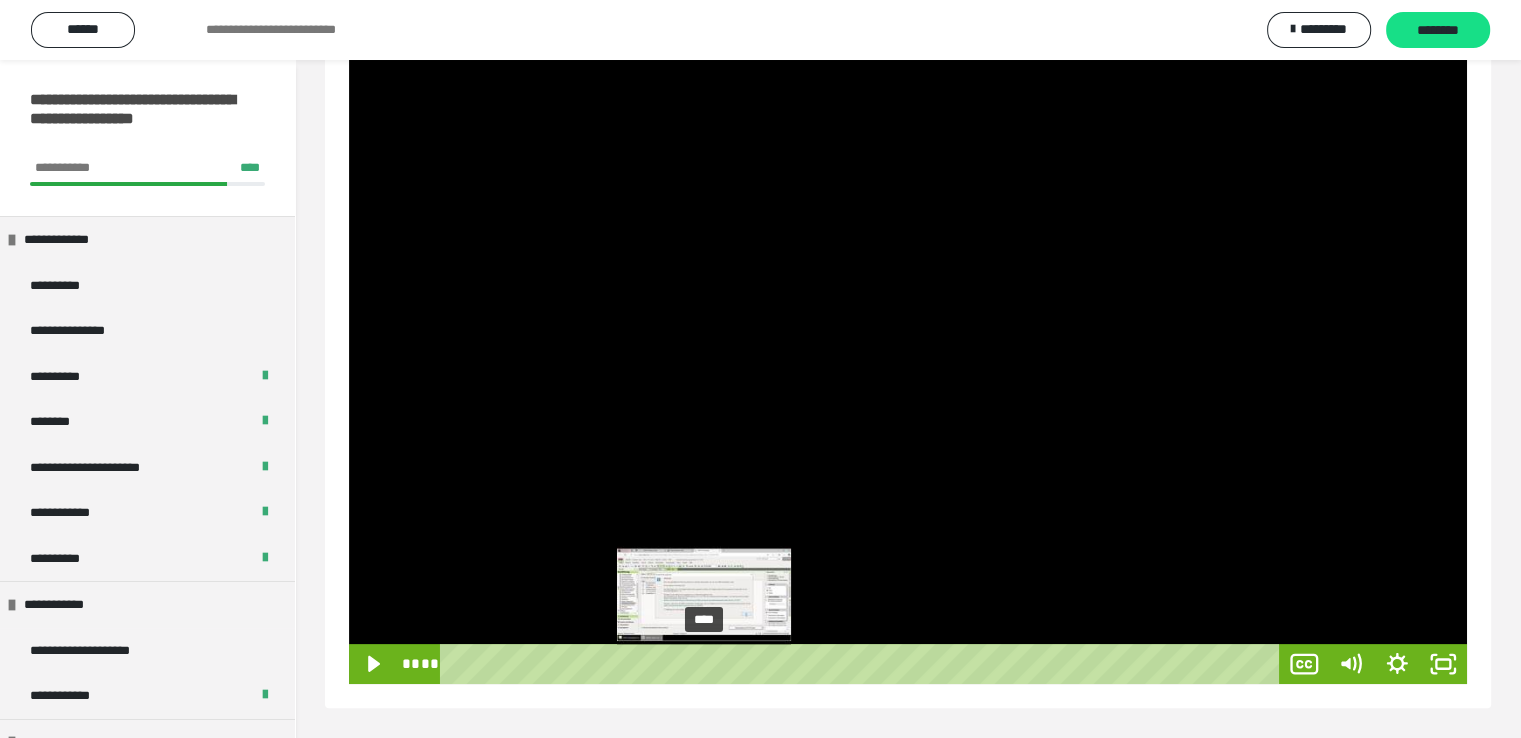 click on "****" at bounding box center (863, 664) 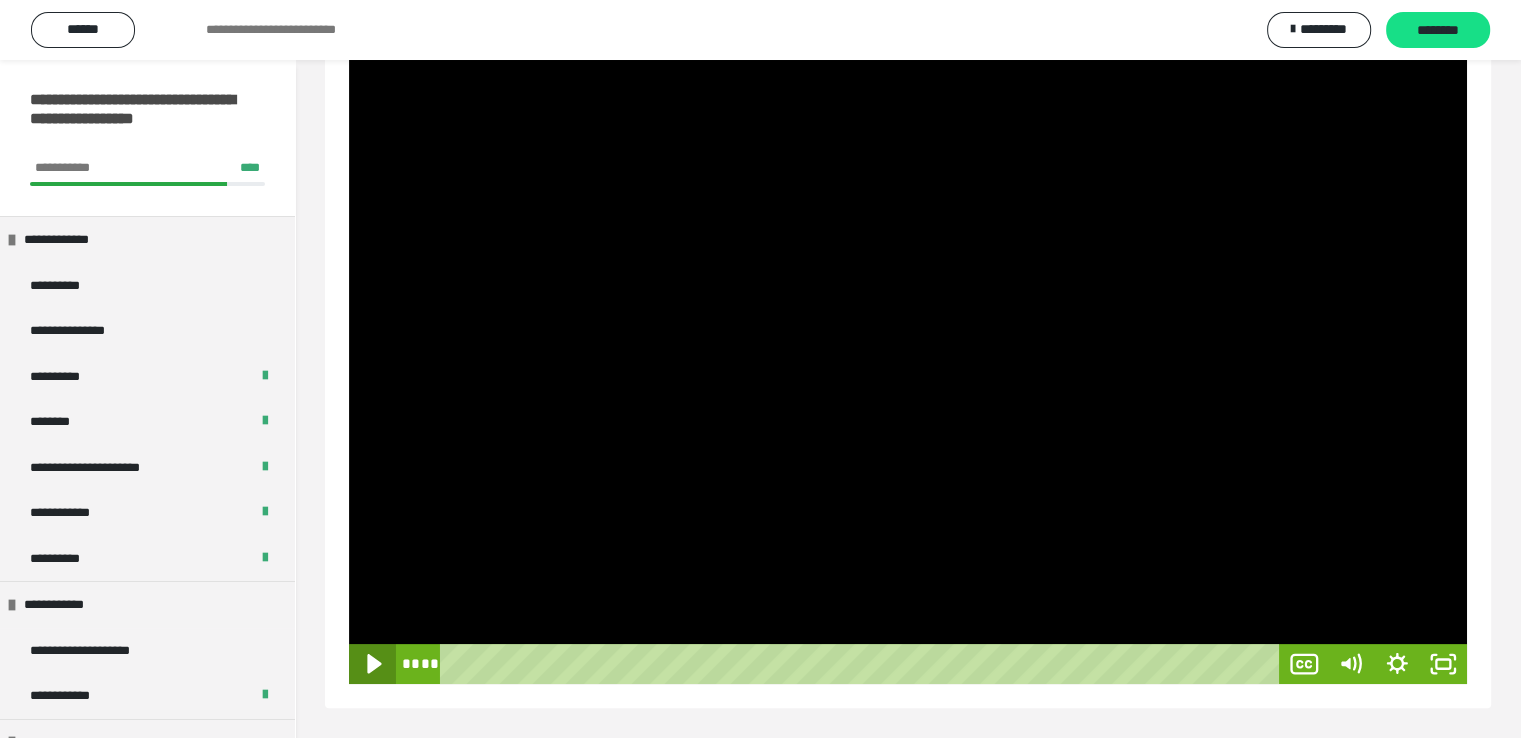 click 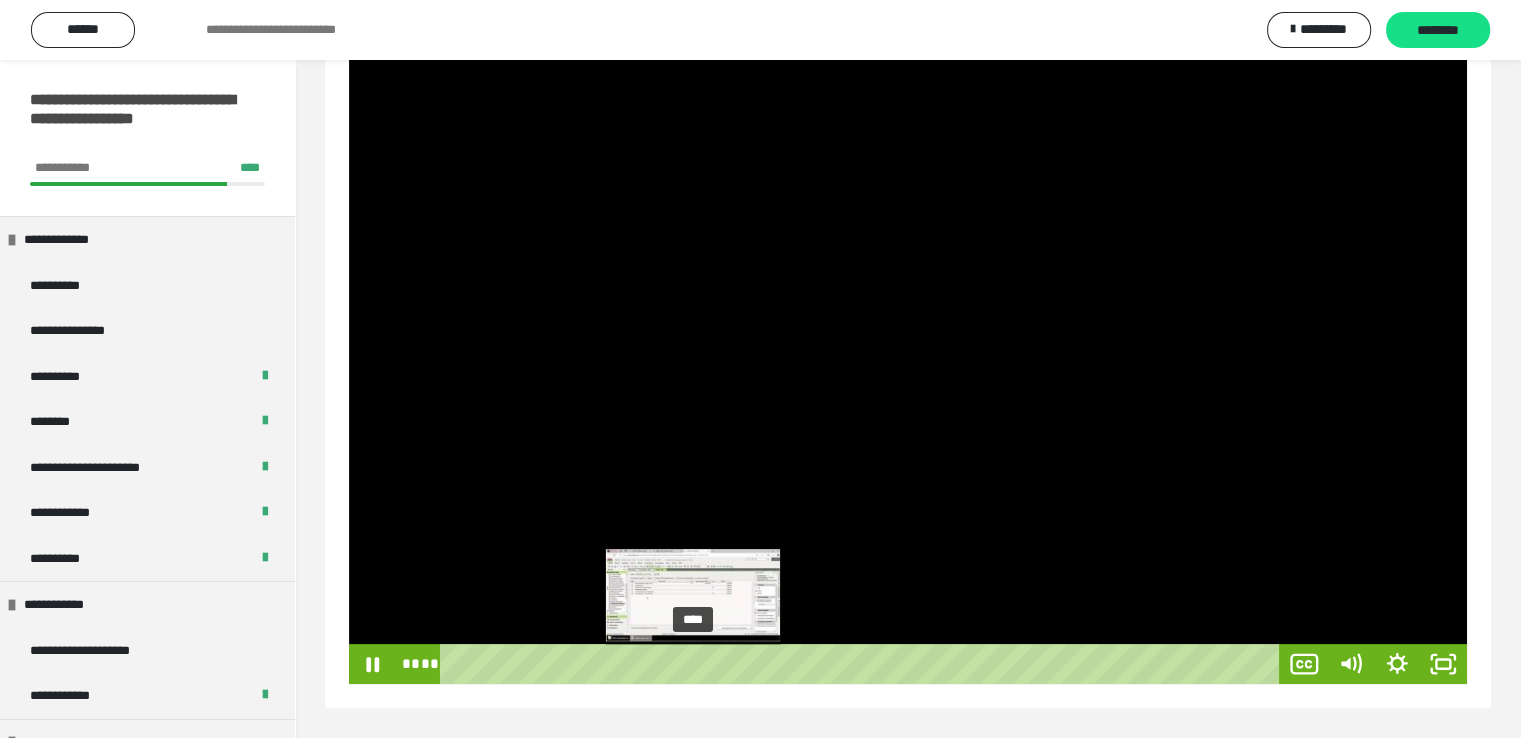 click on "****" at bounding box center [863, 664] 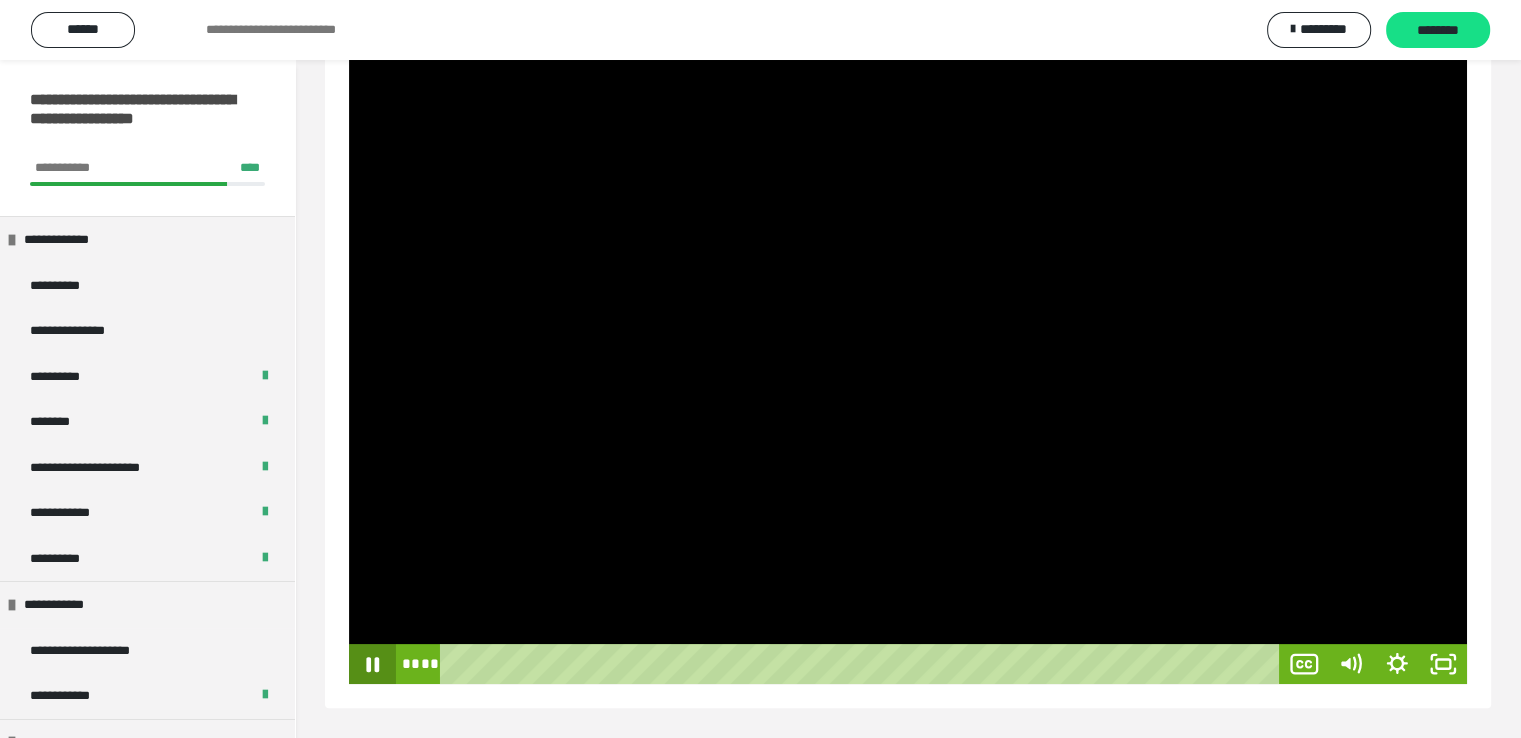 click 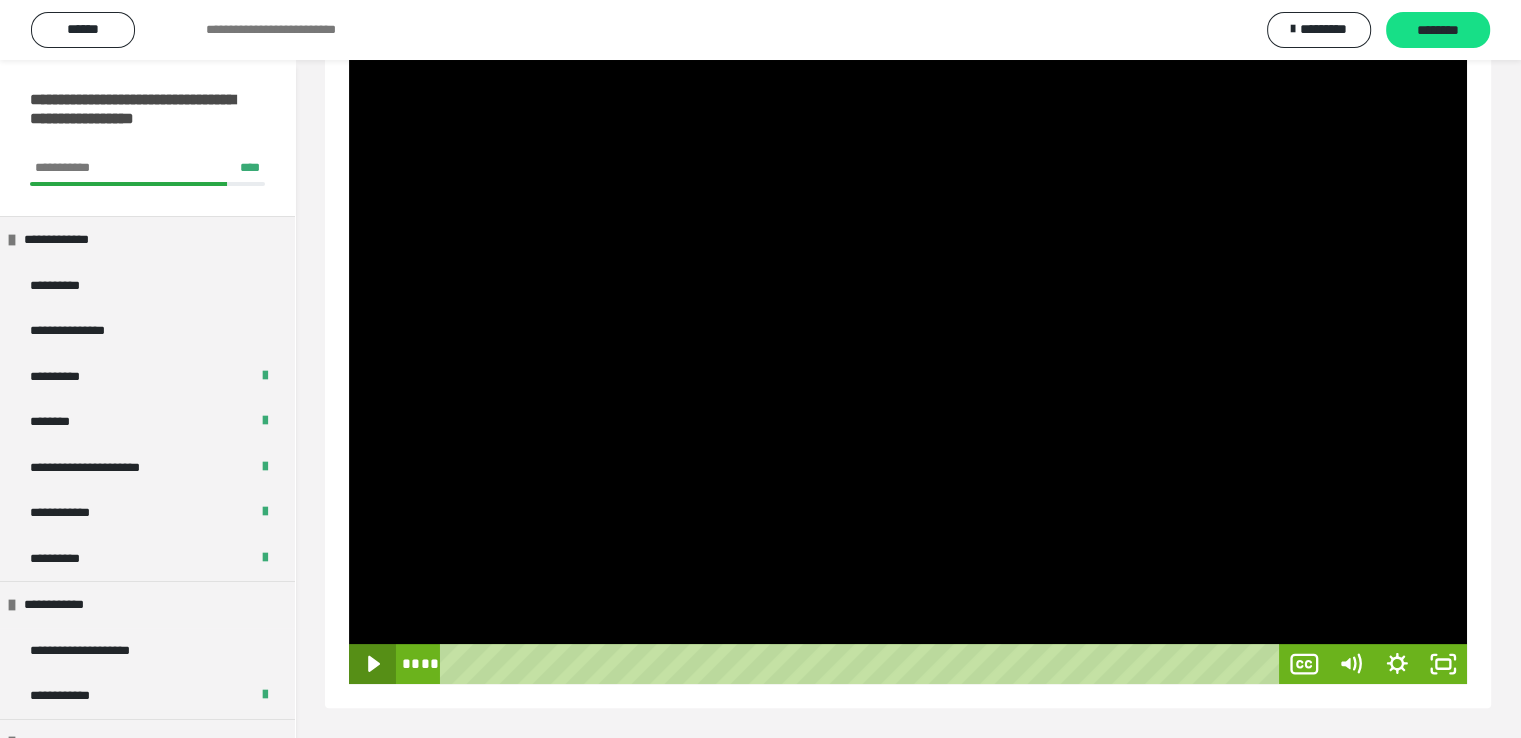 click 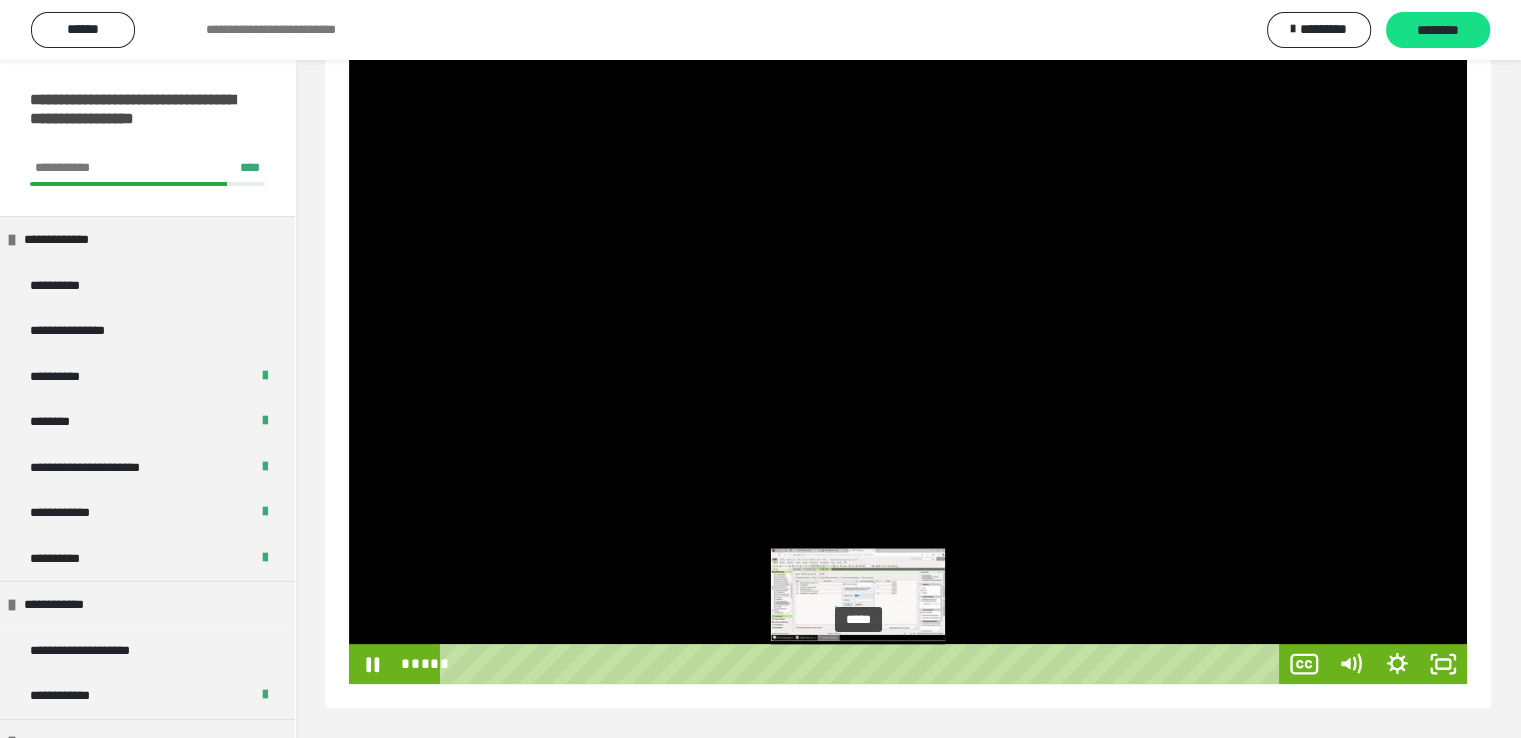click on "*****" at bounding box center [863, 664] 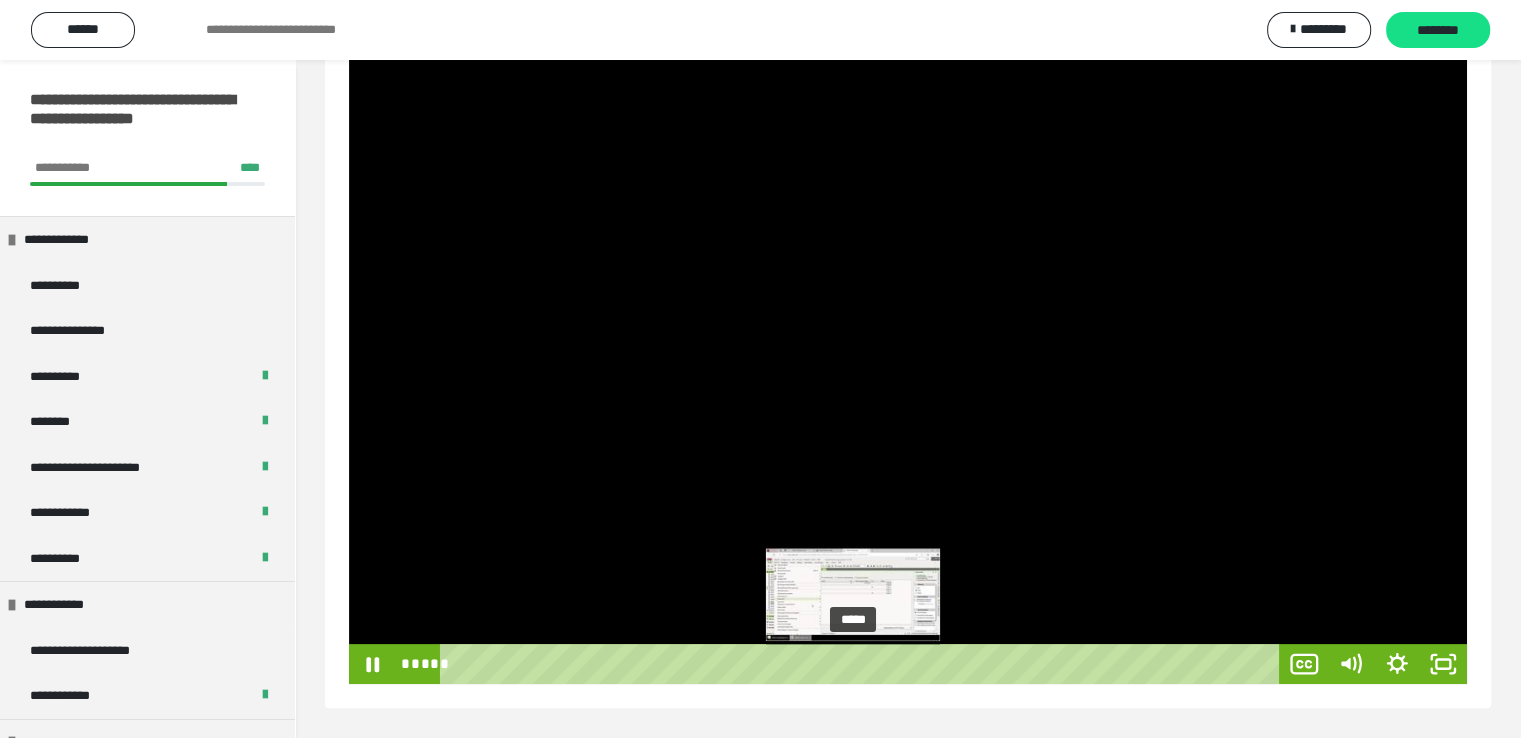 click on "*****" at bounding box center [863, 664] 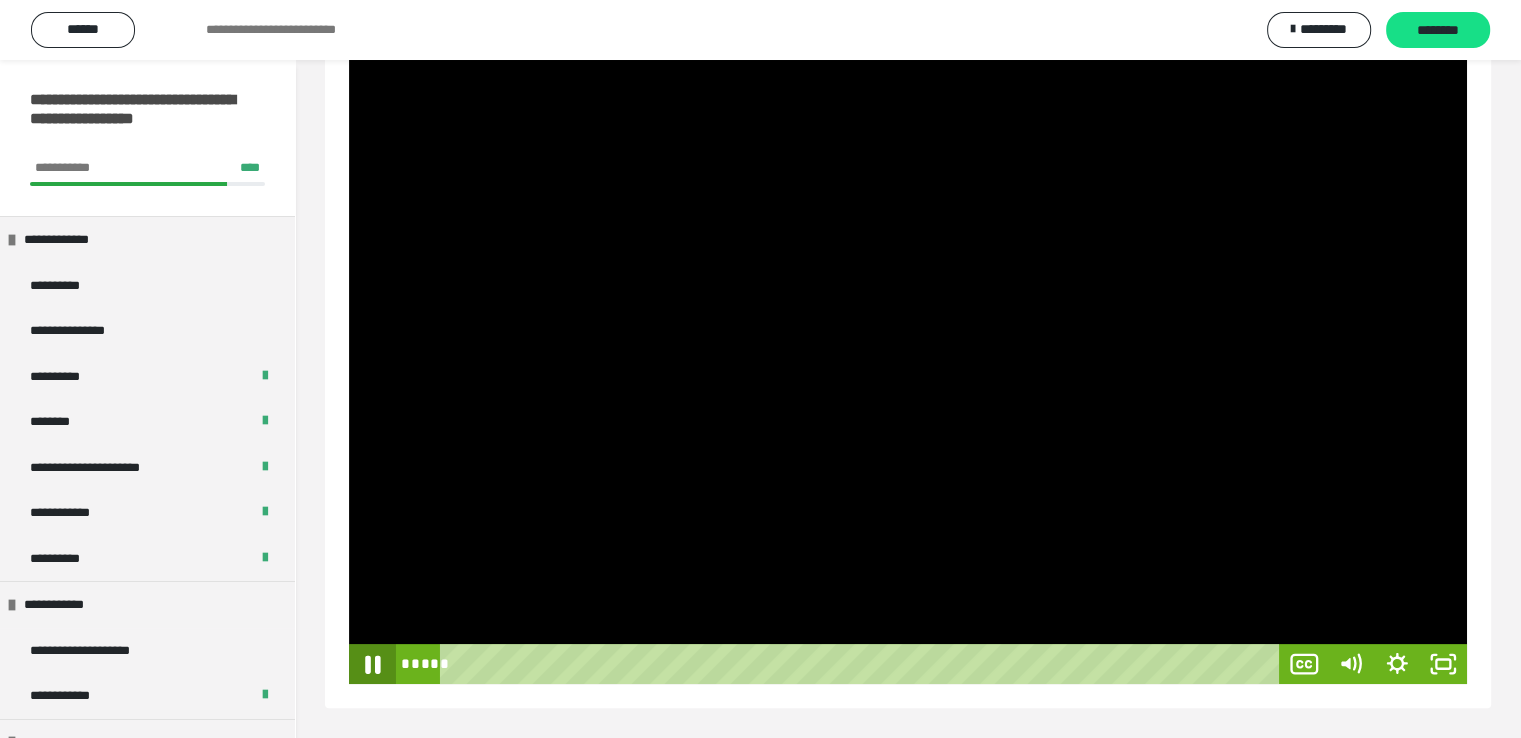 click 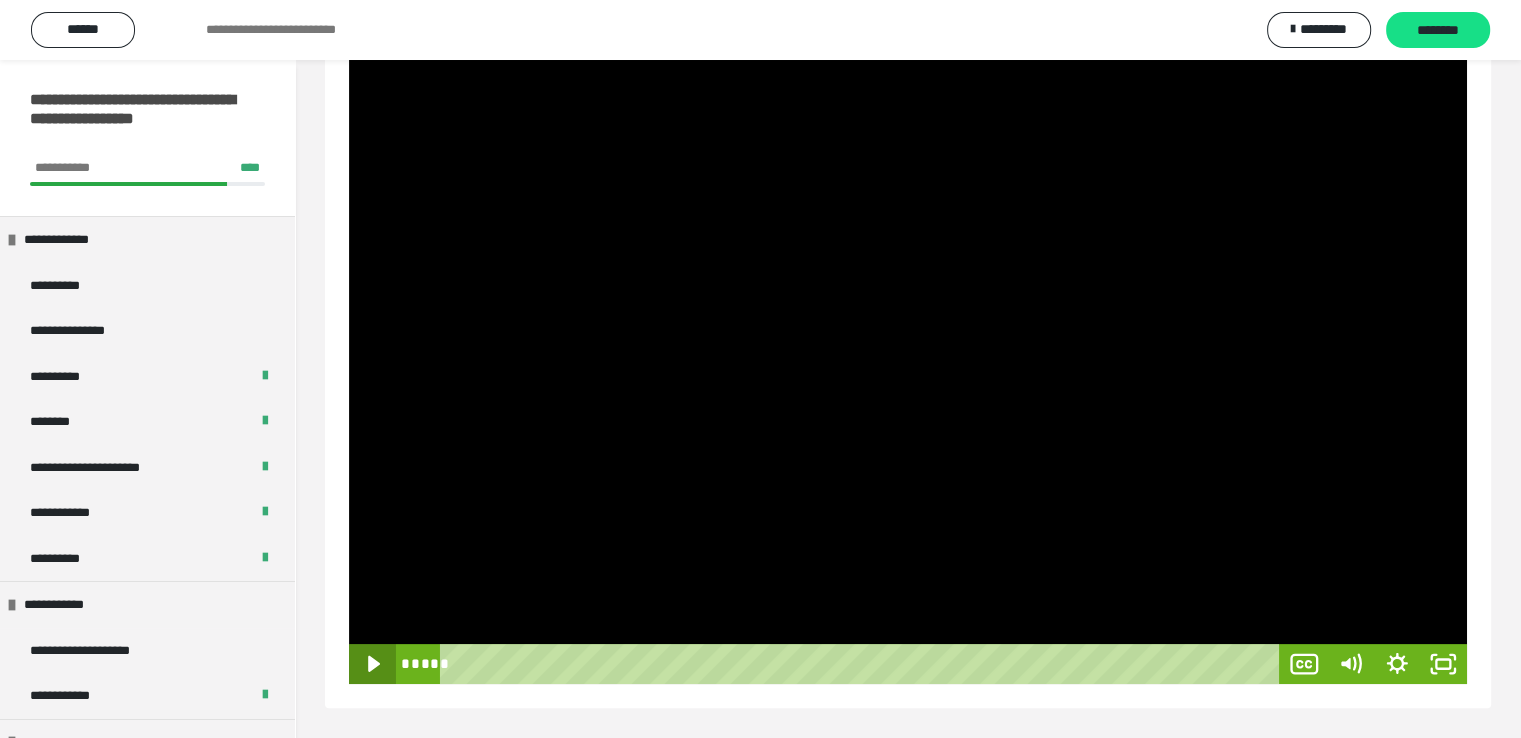 click 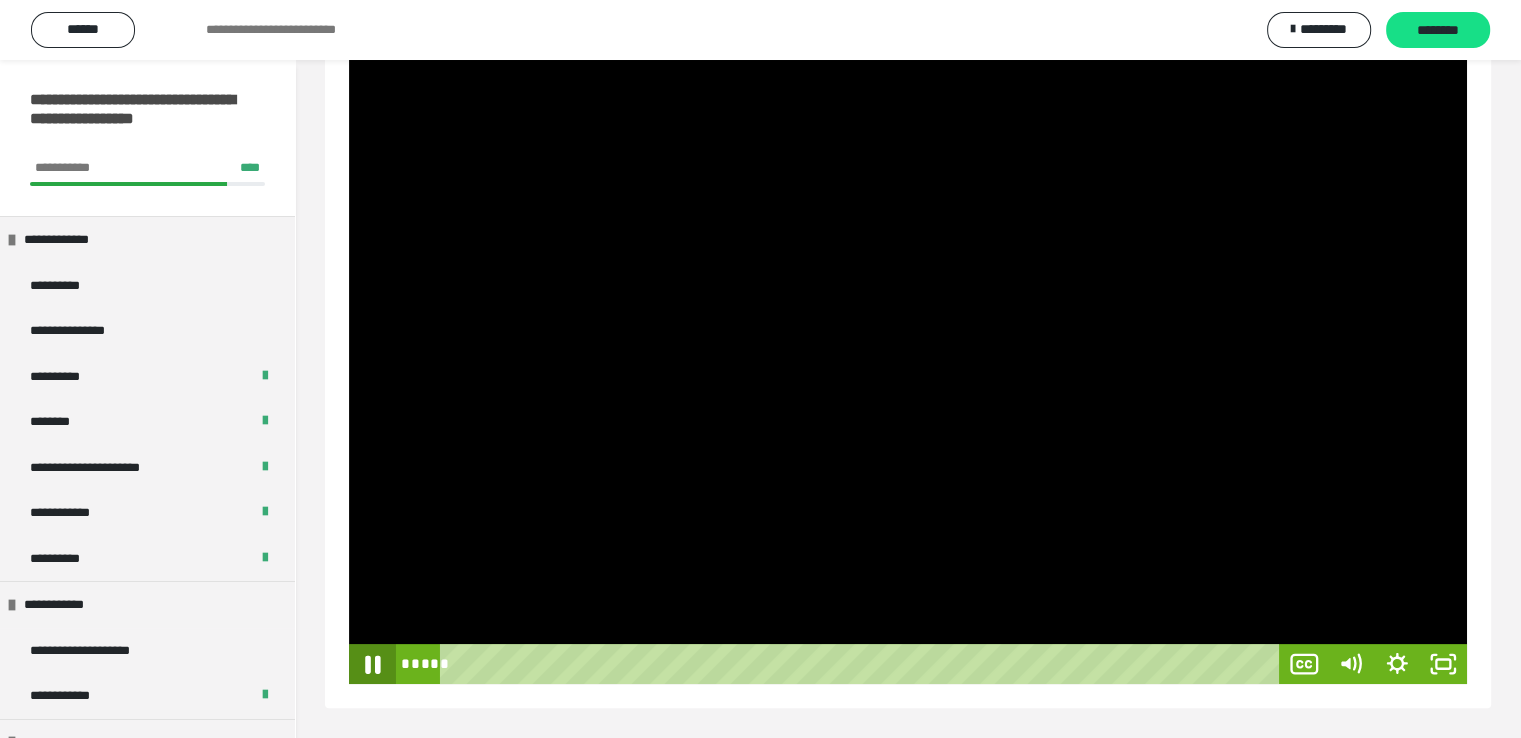 click 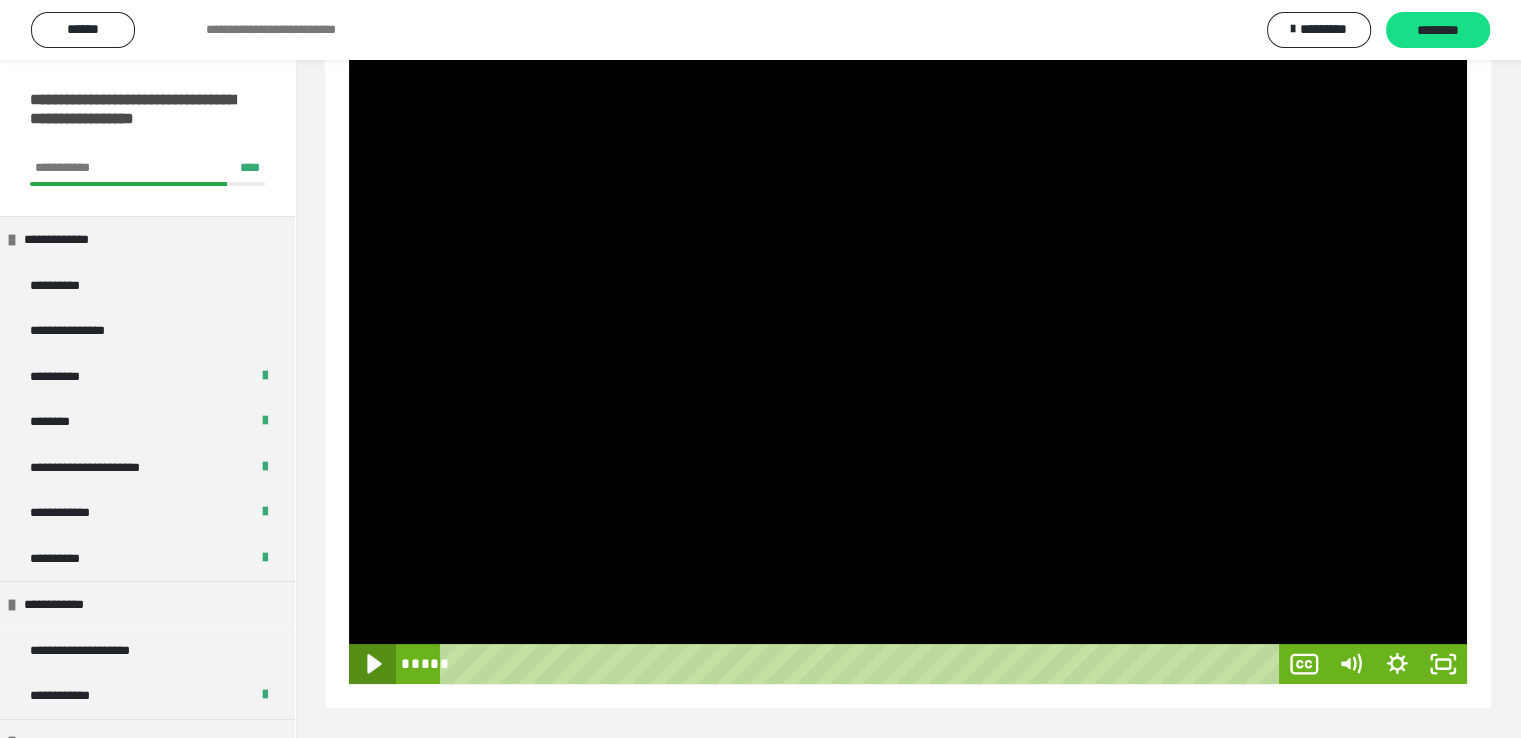 click 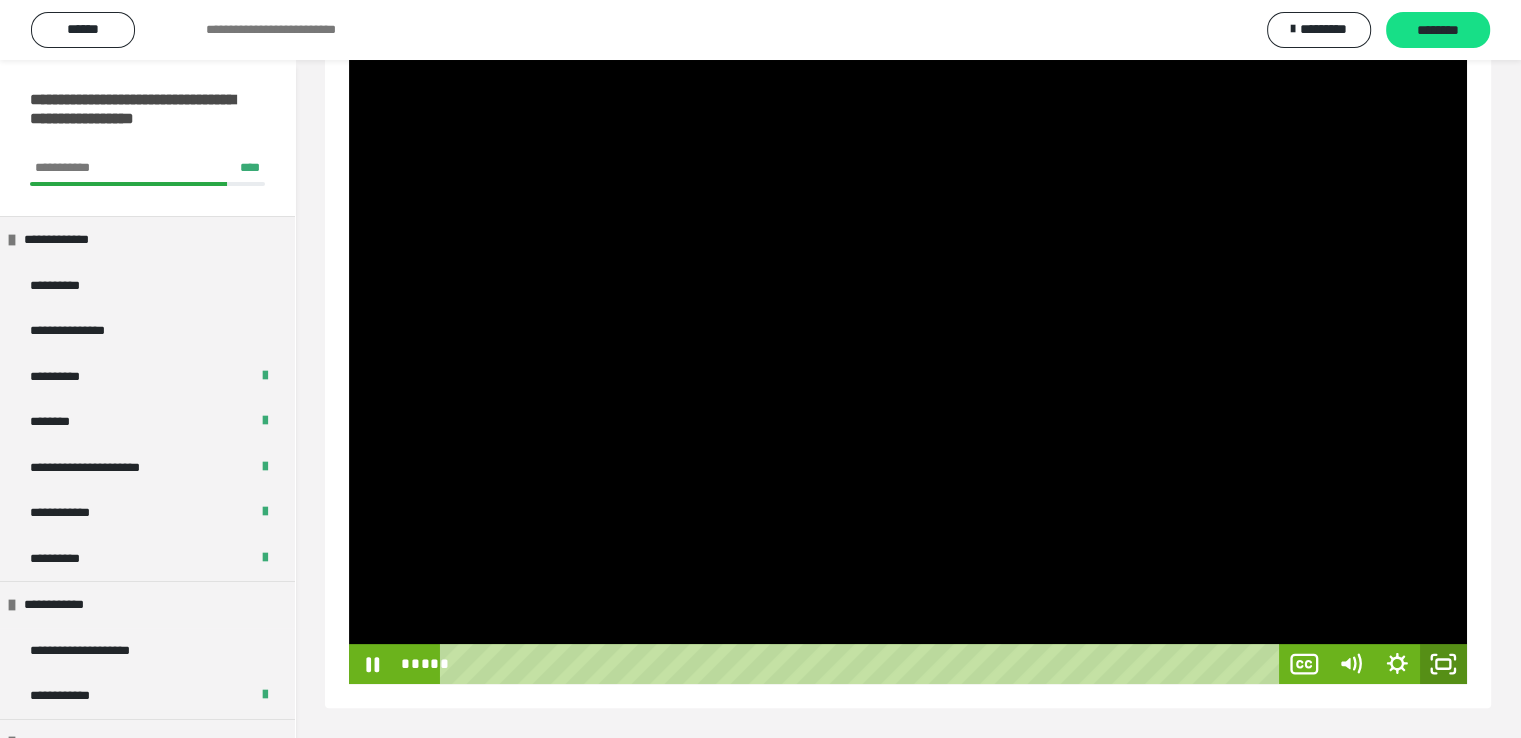 click 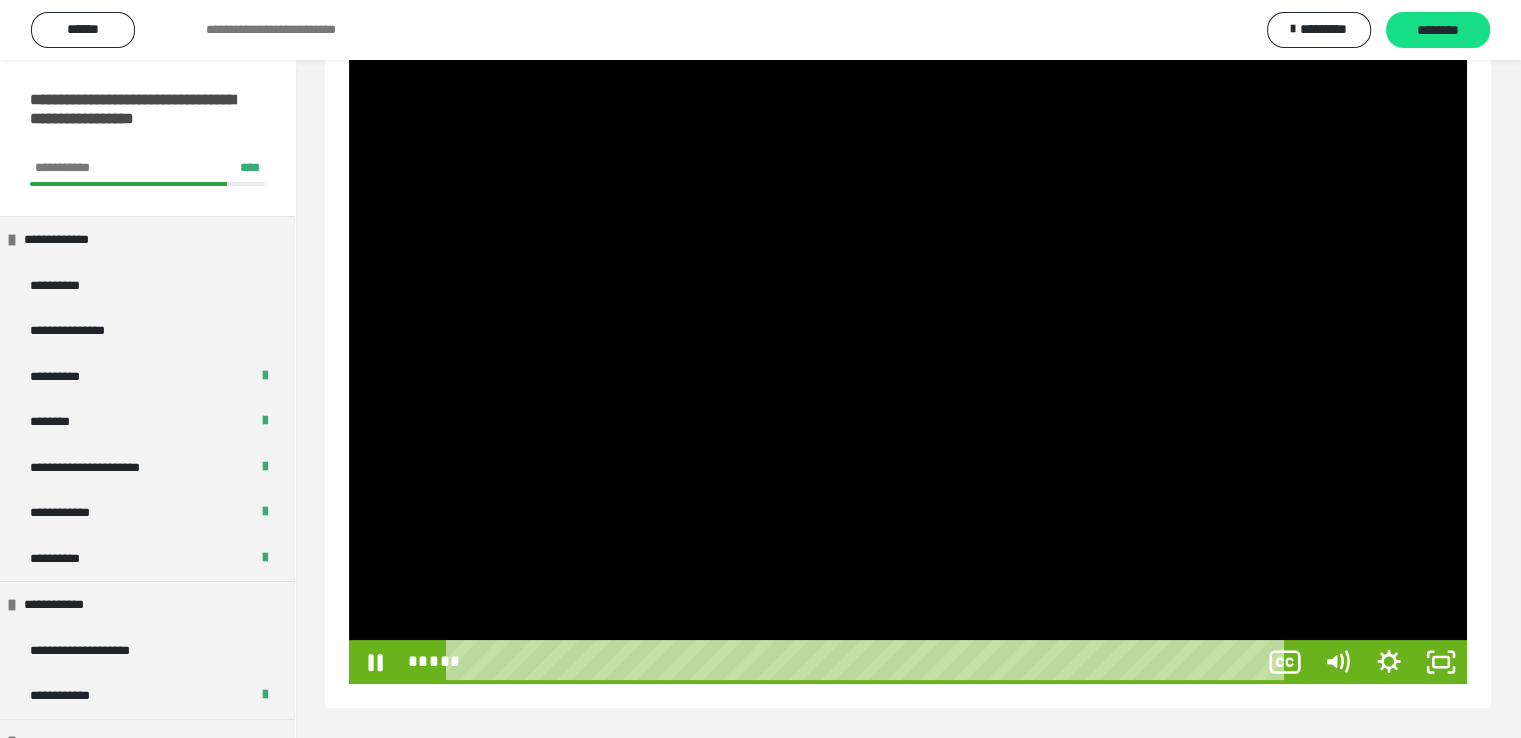 scroll, scrollTop: 188, scrollLeft: 0, axis: vertical 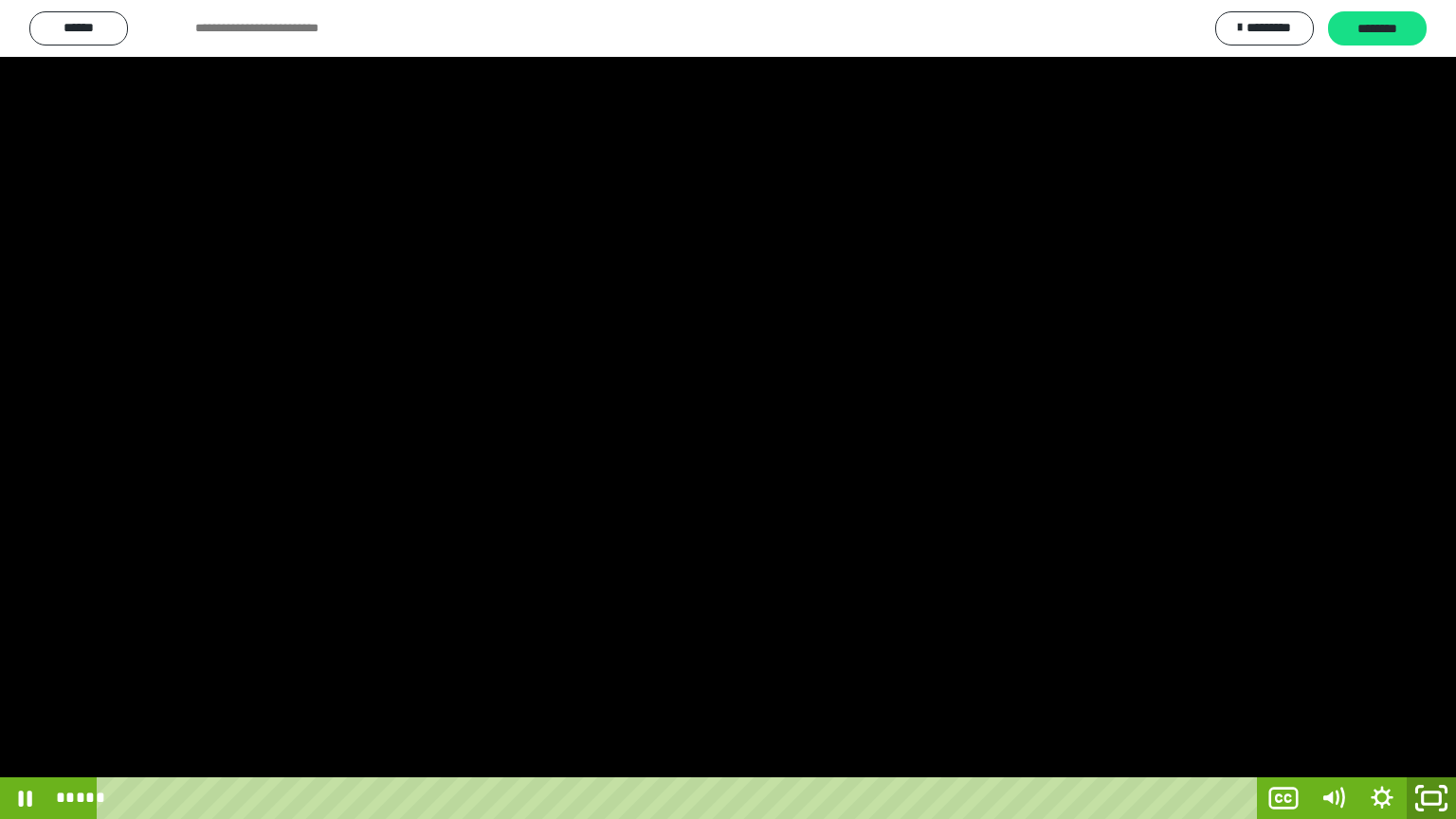 click 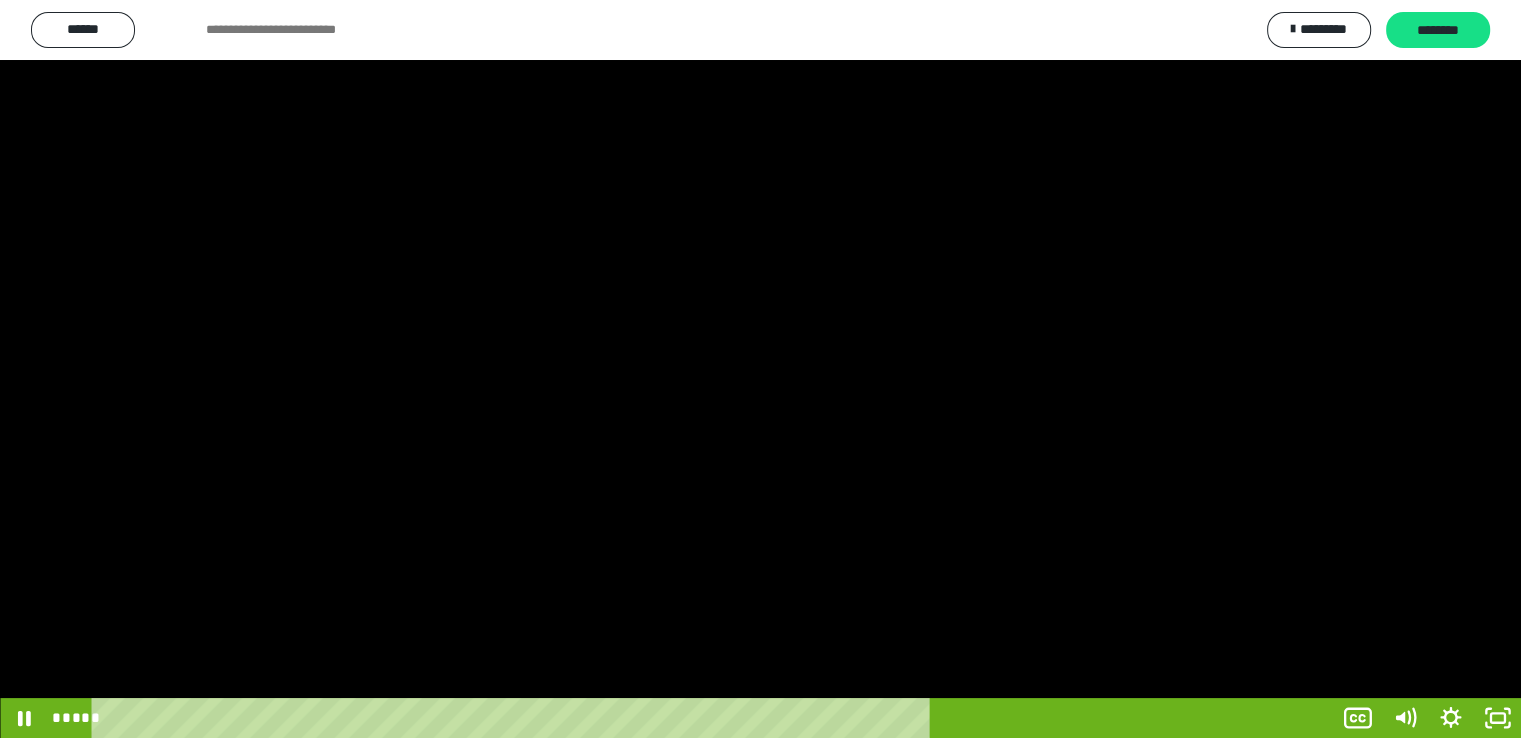 scroll, scrollTop: 304, scrollLeft: 0, axis: vertical 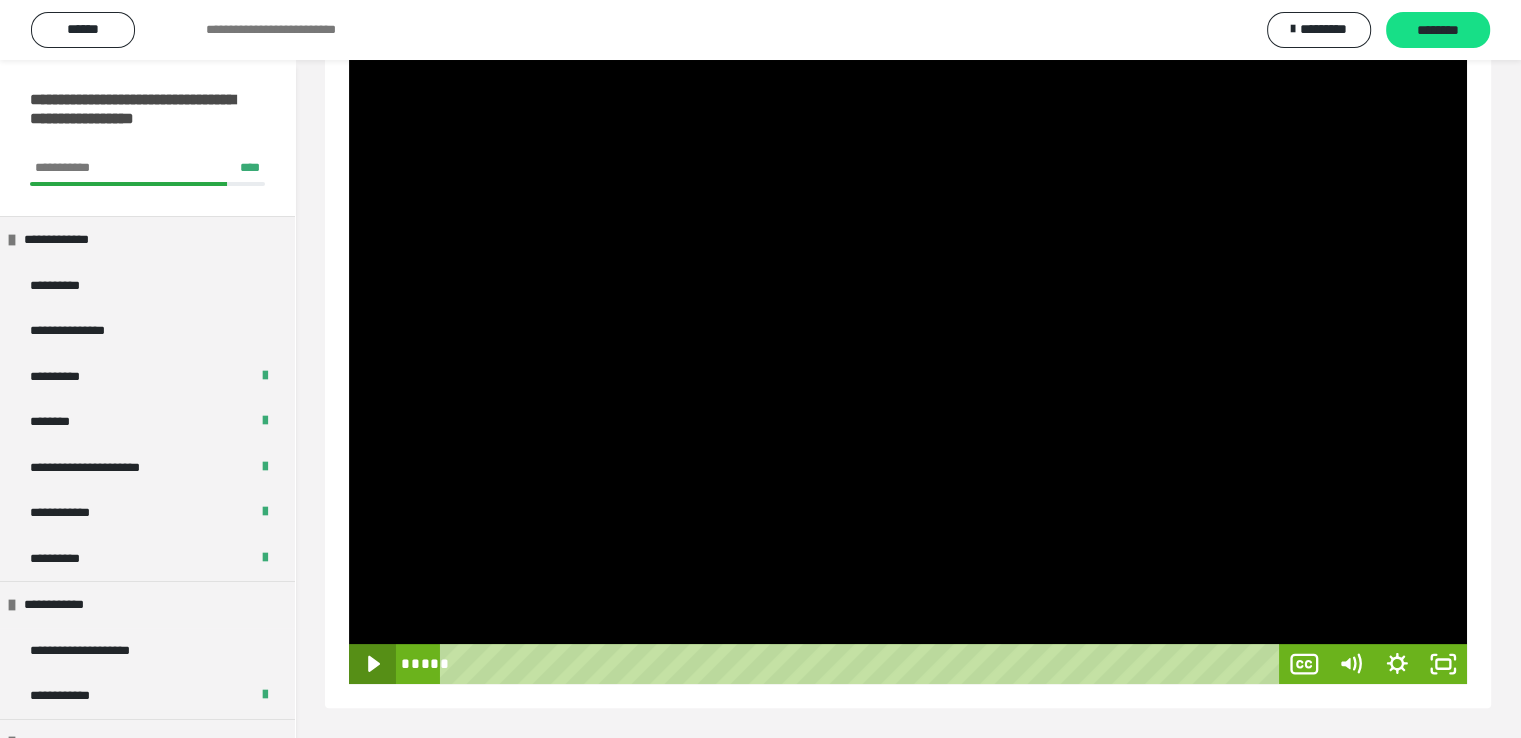 click 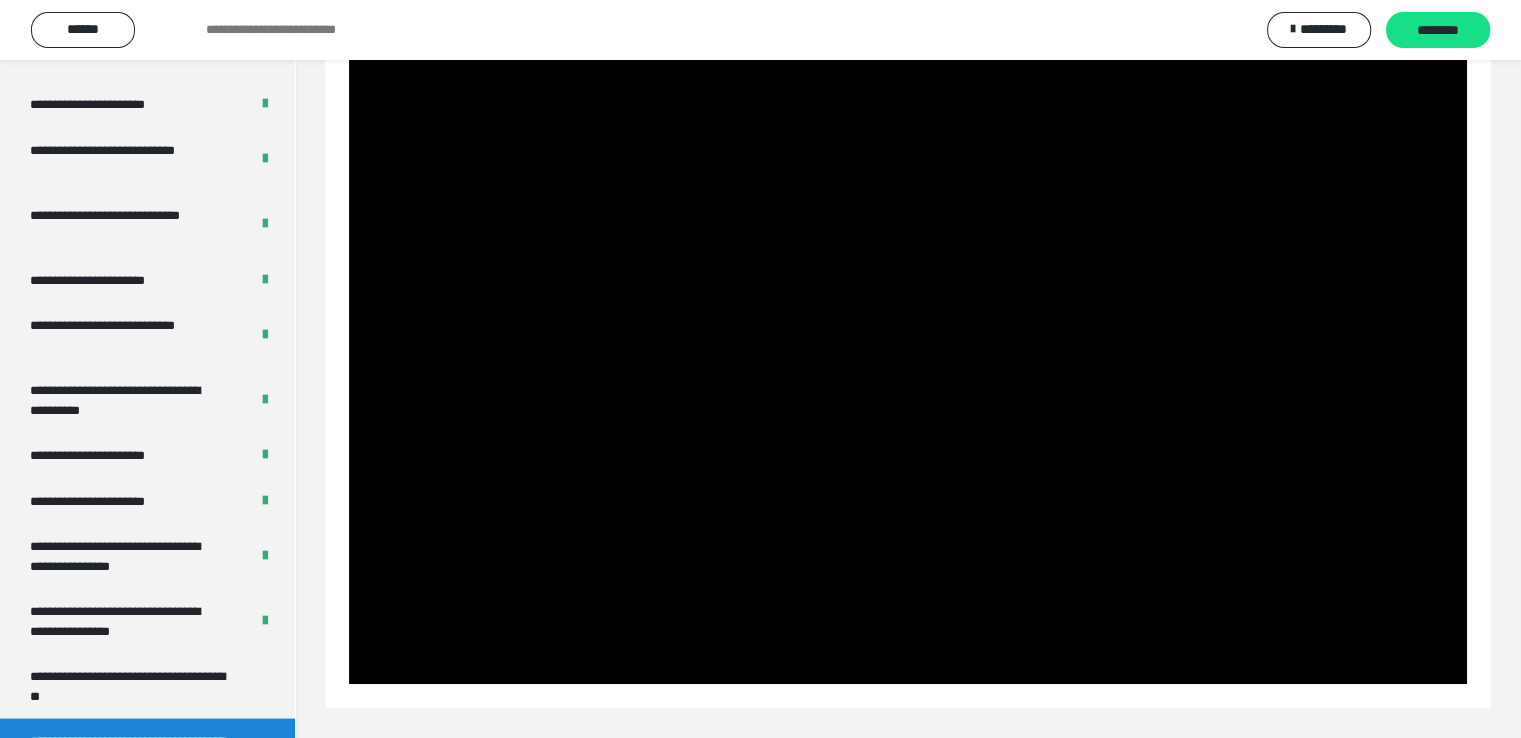 scroll, scrollTop: 3949, scrollLeft: 0, axis: vertical 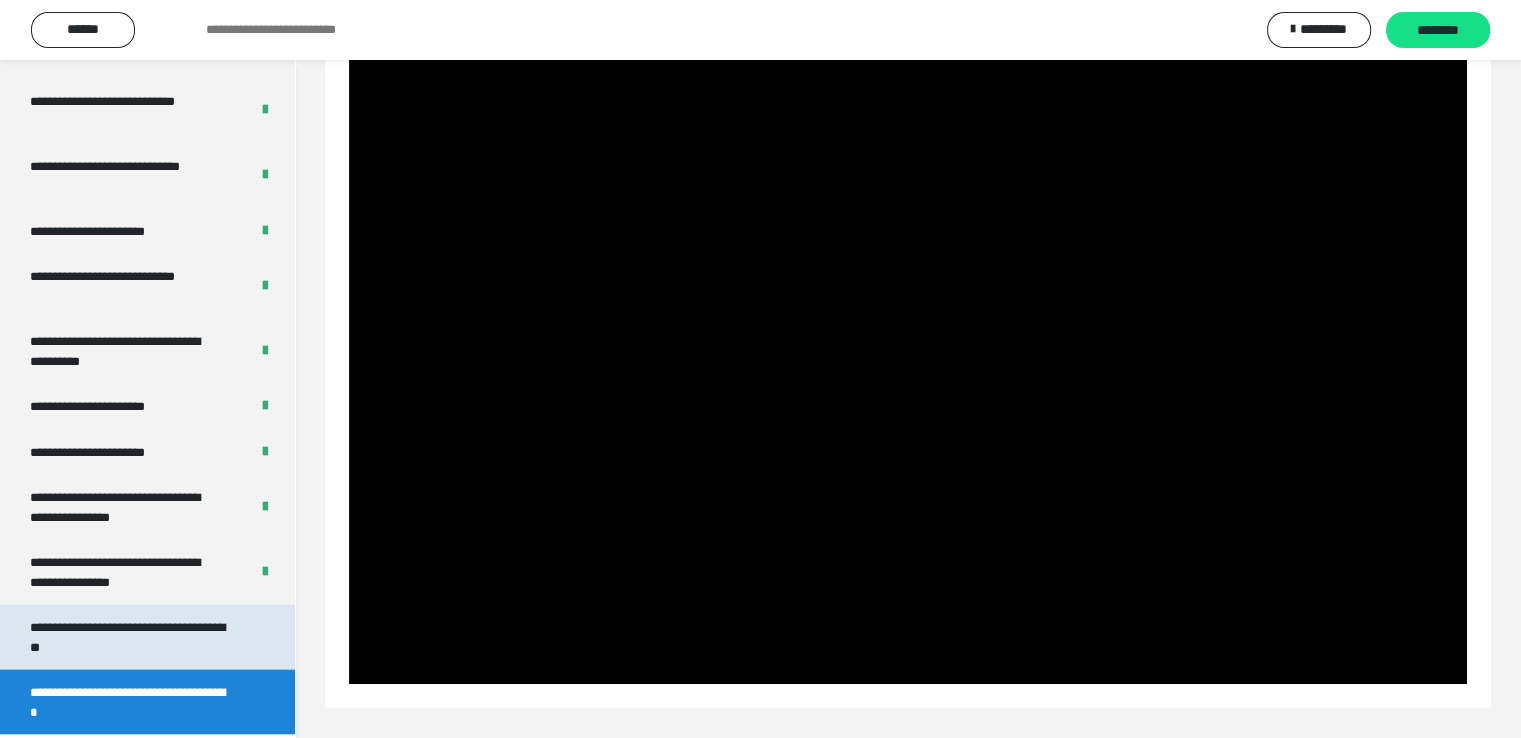 click on "**********" at bounding box center (132, 637) 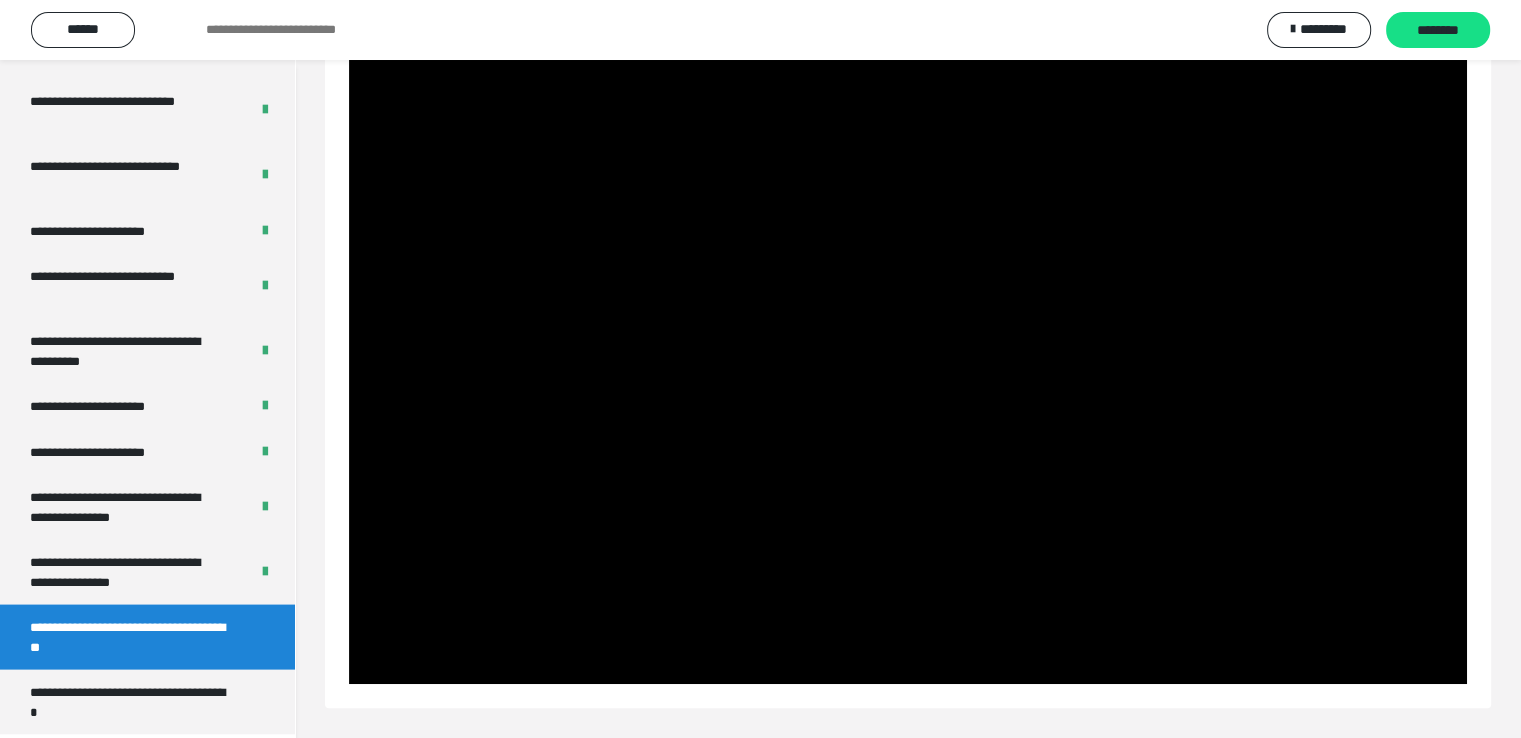 scroll, scrollTop: 60, scrollLeft: 0, axis: vertical 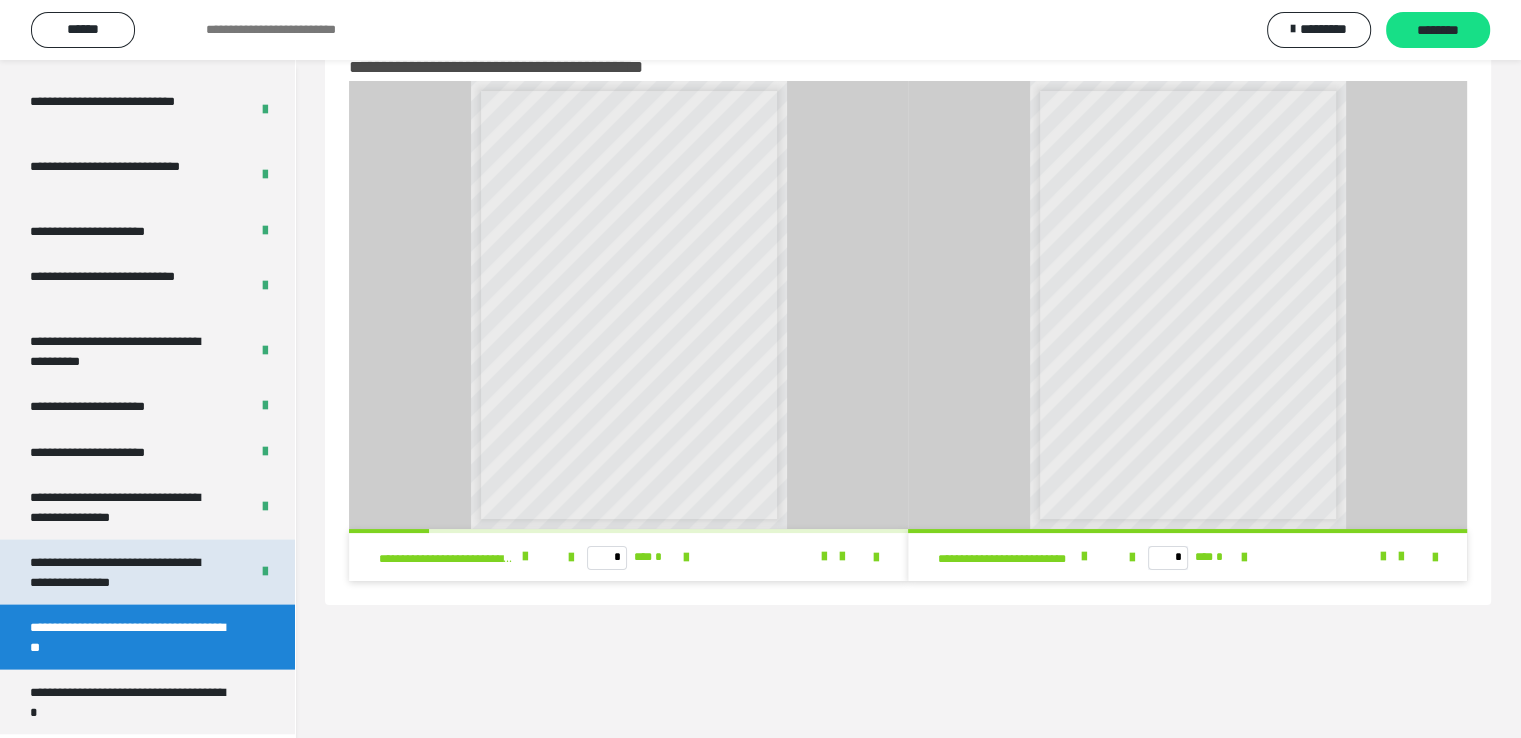 click on "**********" at bounding box center [124, 572] 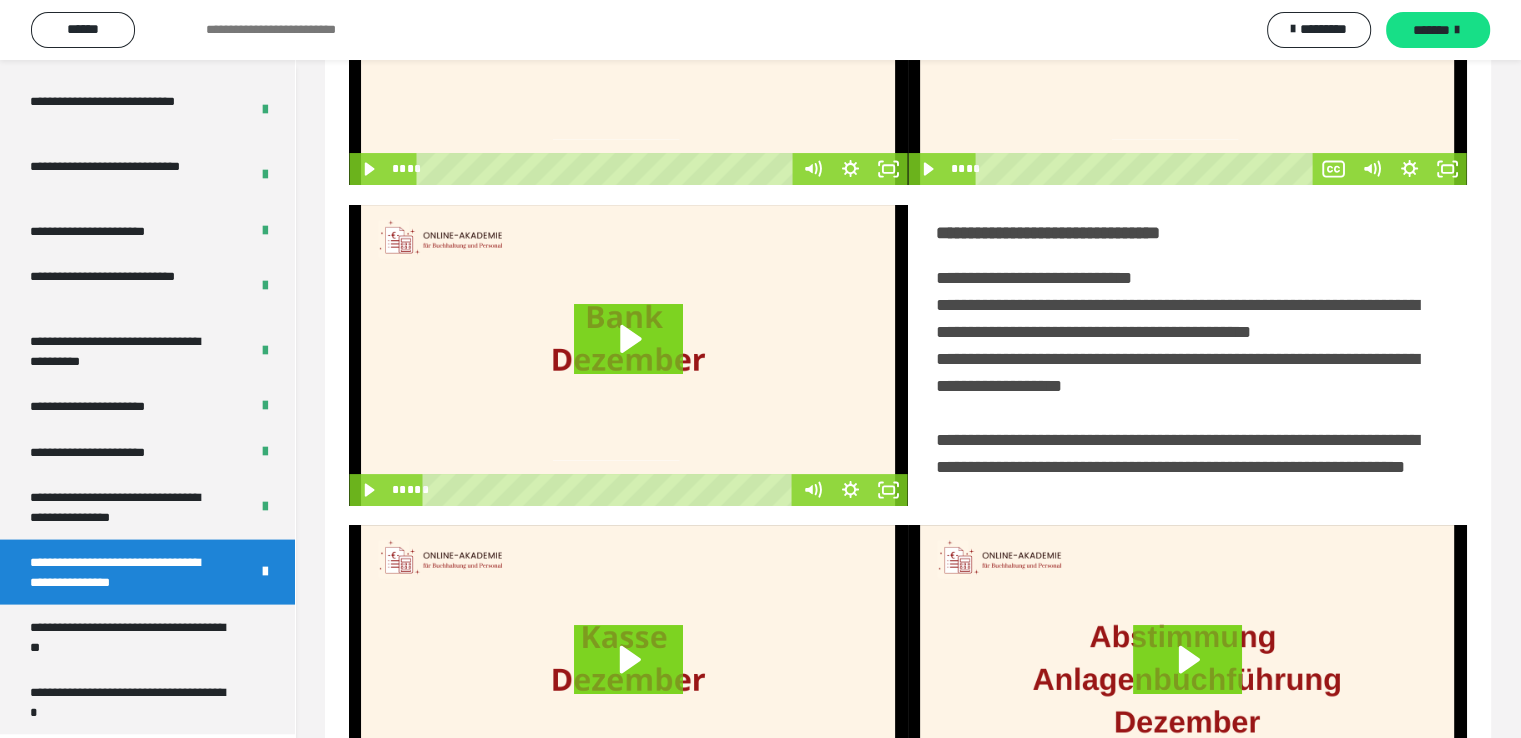 scroll, scrollTop: 452, scrollLeft: 0, axis: vertical 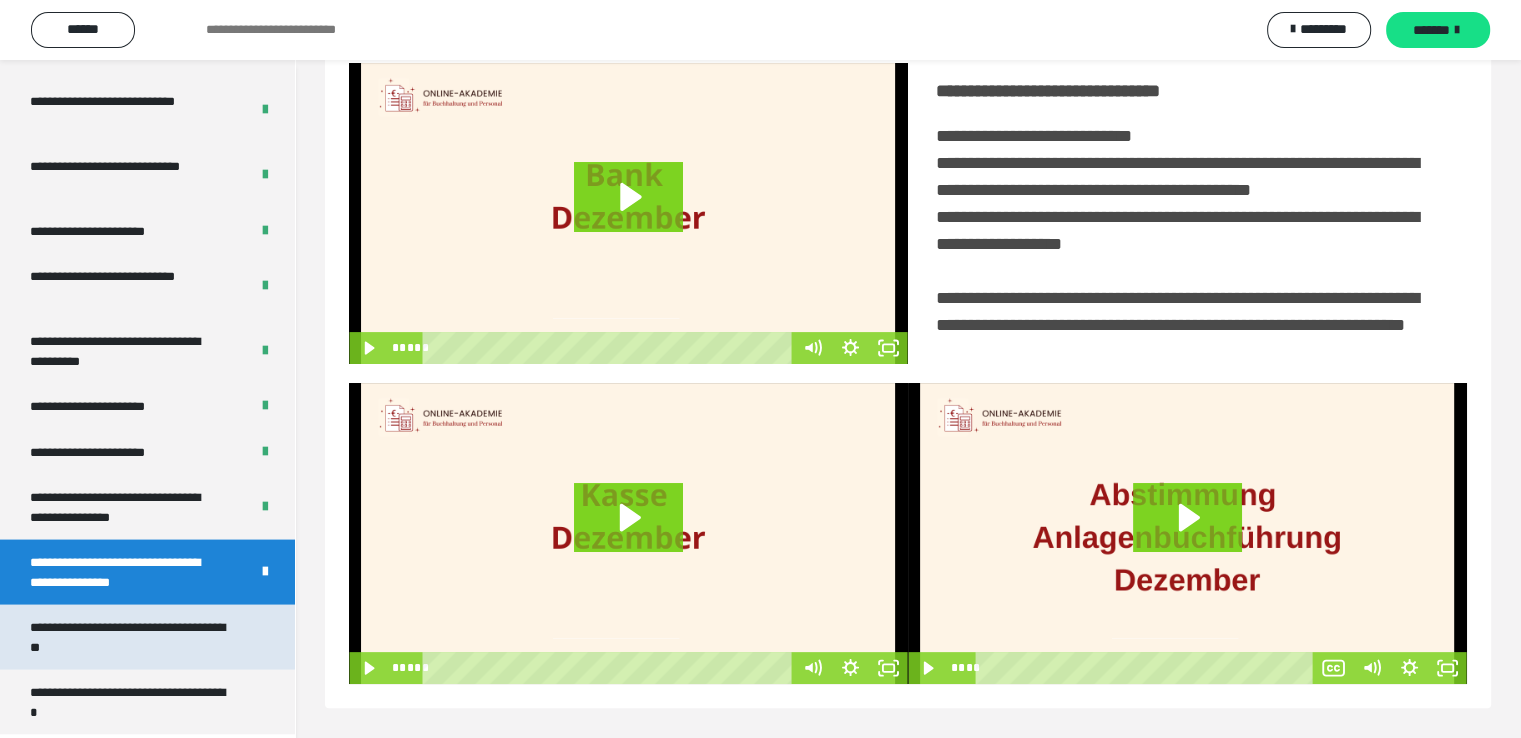 click on "**********" at bounding box center (132, 637) 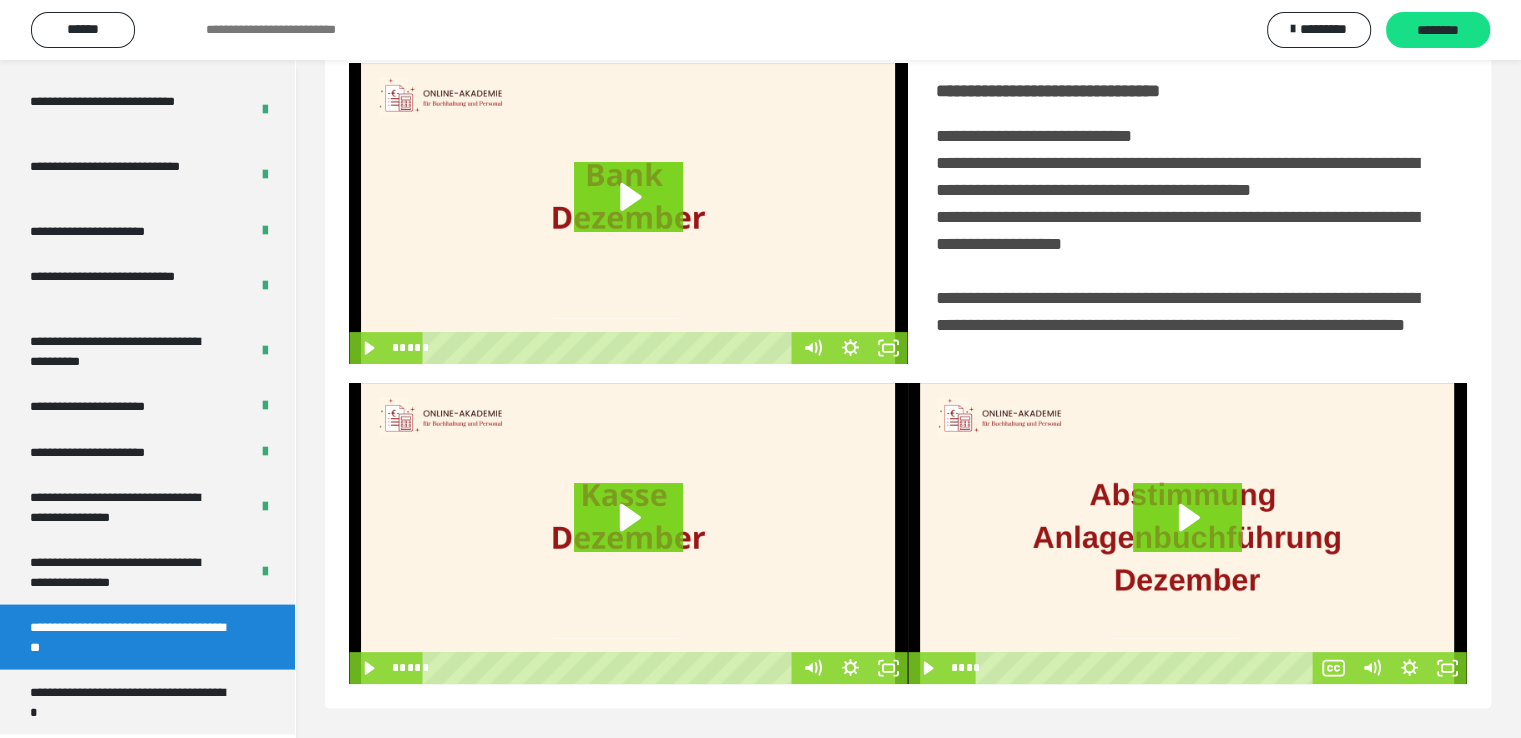 scroll, scrollTop: 60, scrollLeft: 0, axis: vertical 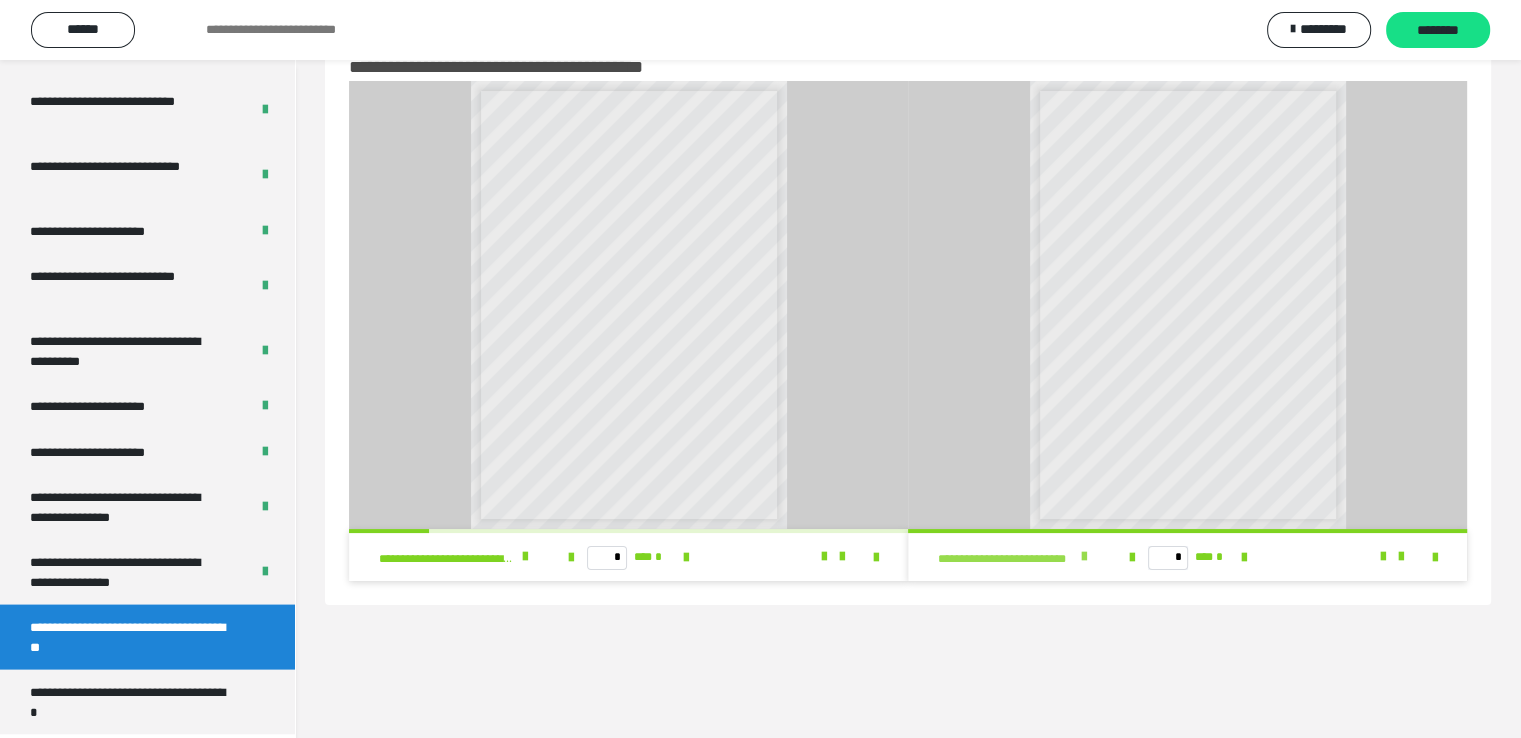 click at bounding box center [1084, 557] 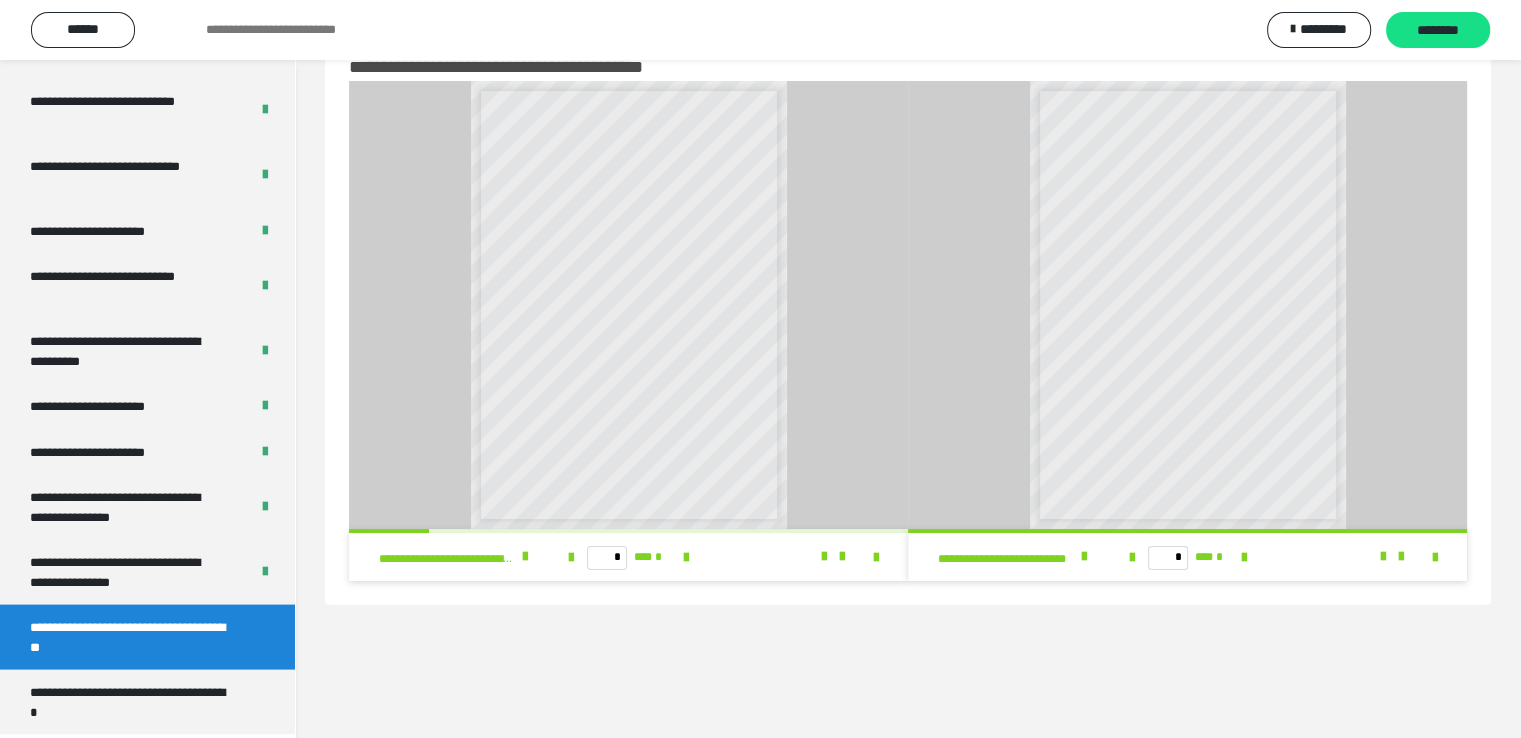 click on "**********" at bounding box center (1038, 557) 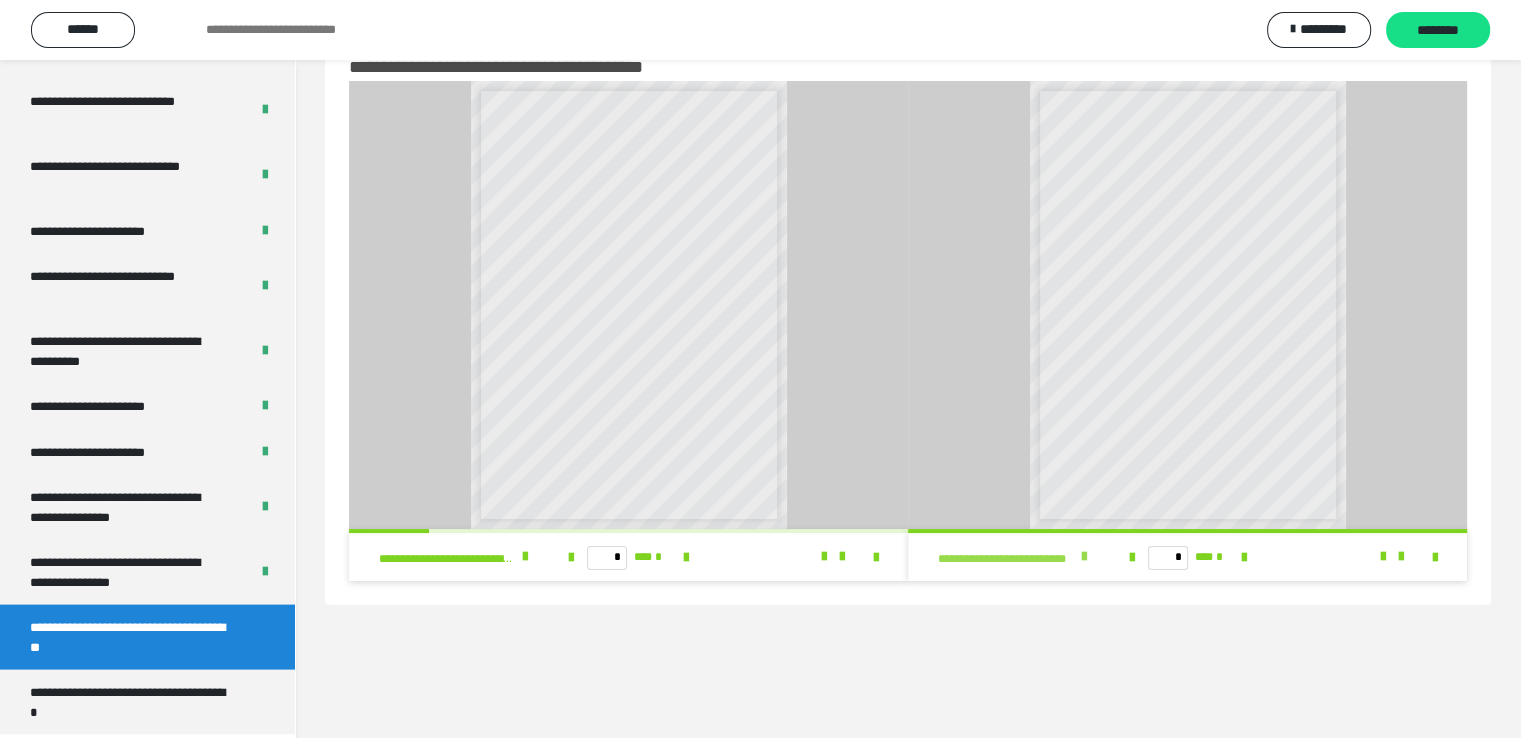 click at bounding box center [1084, 557] 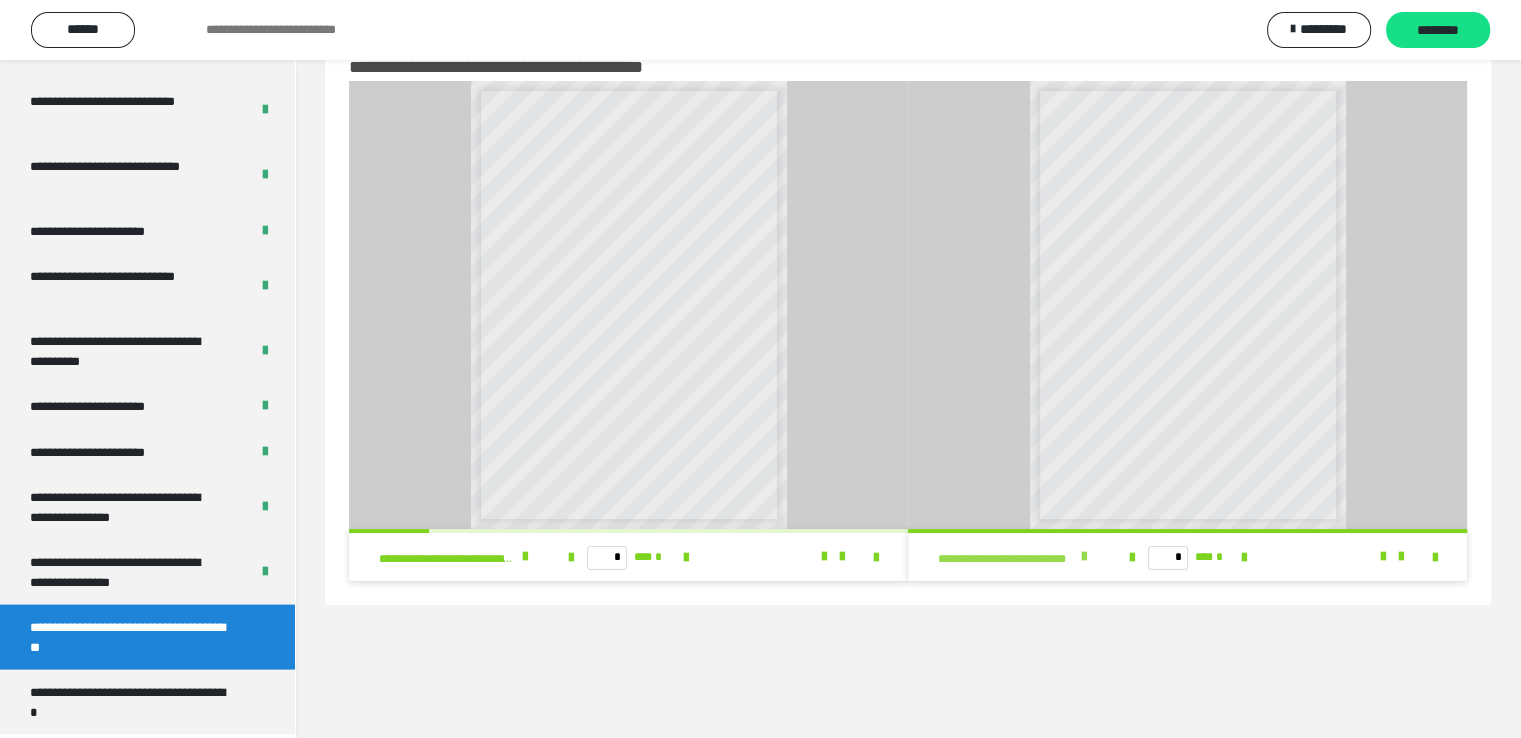 click at bounding box center (1084, 557) 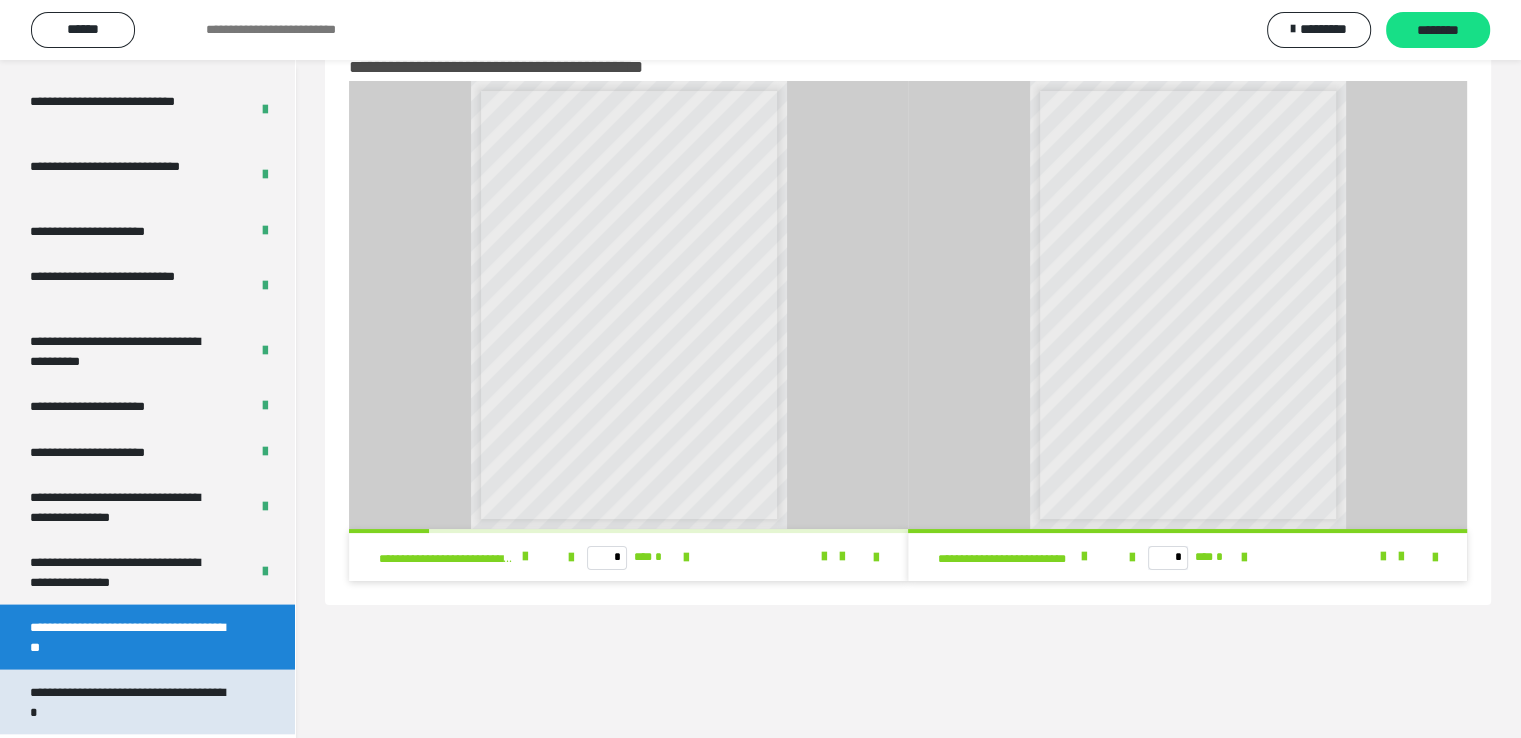 click on "**********" at bounding box center (132, 702) 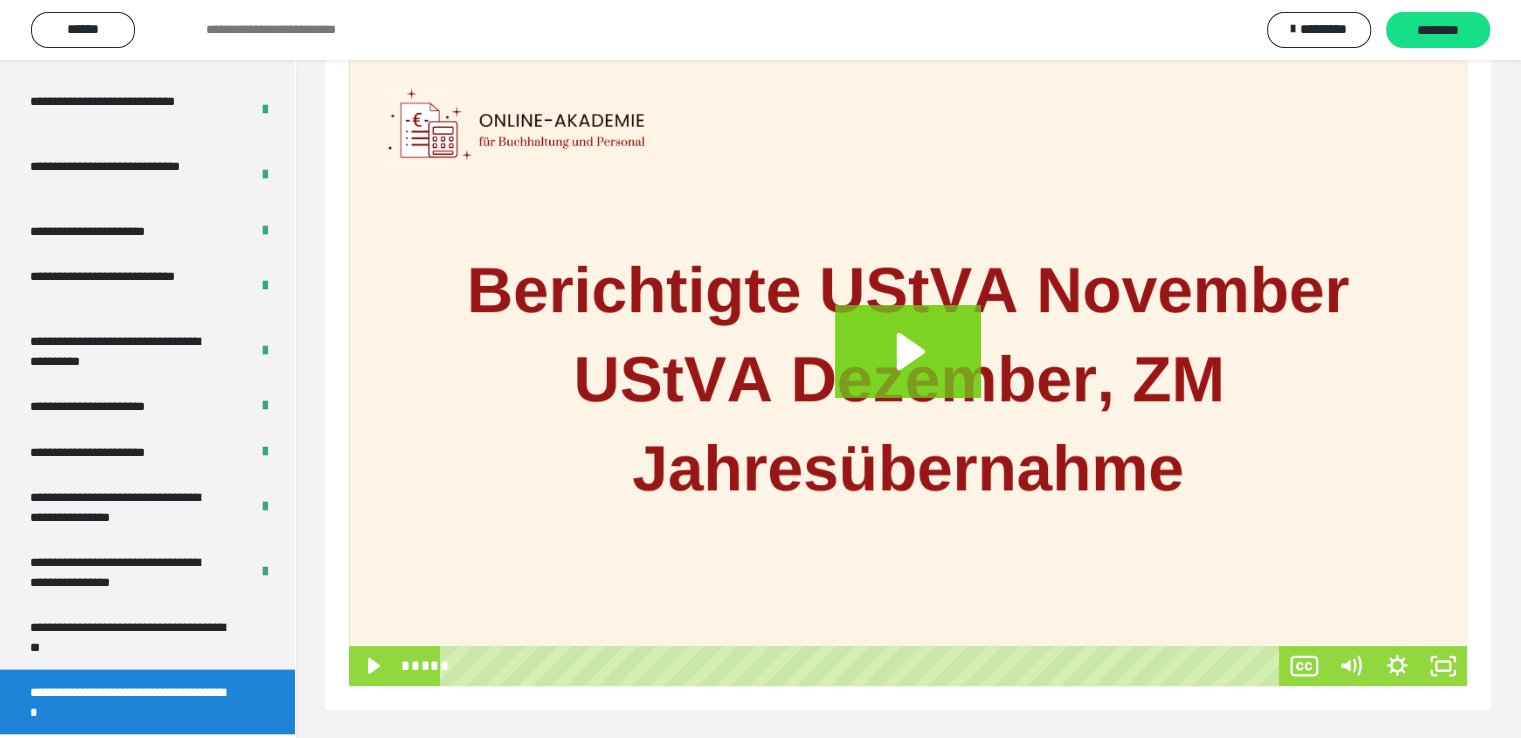 scroll, scrollTop: 304, scrollLeft: 0, axis: vertical 